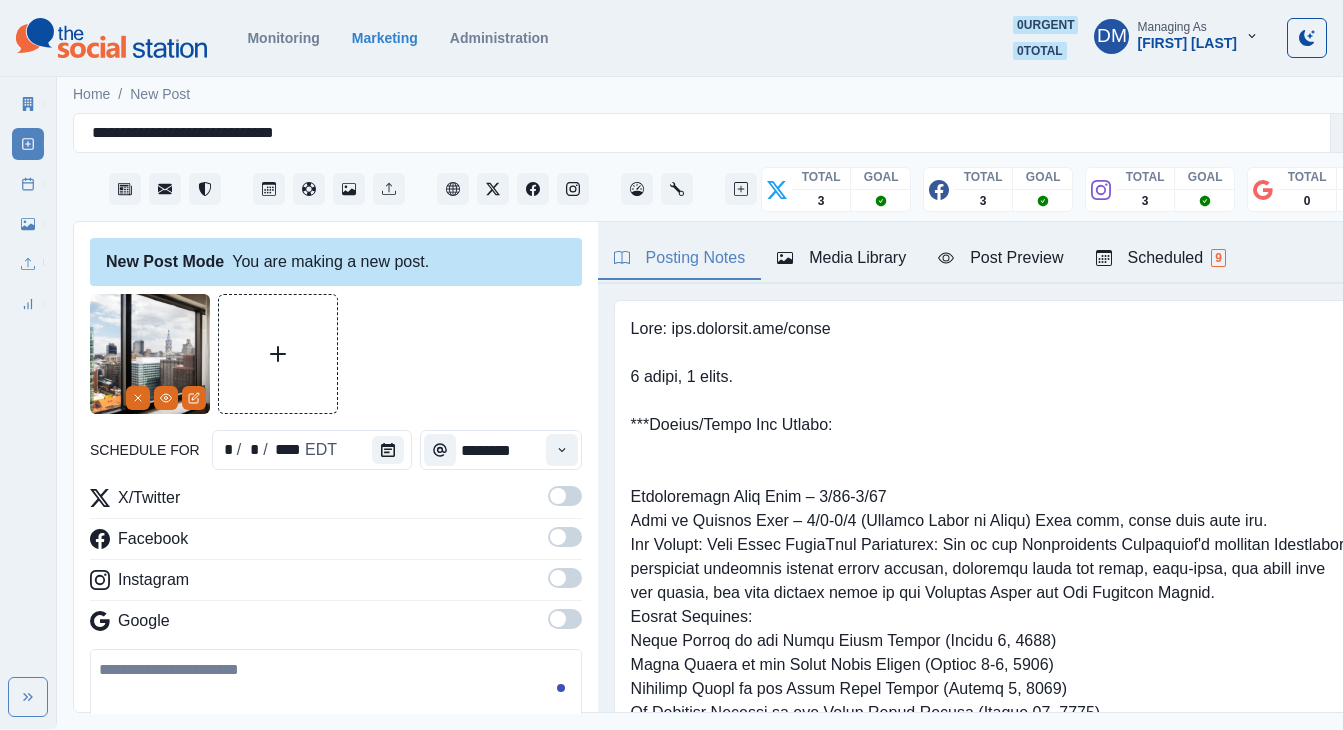 scroll, scrollTop: 0, scrollLeft: 0, axis: both 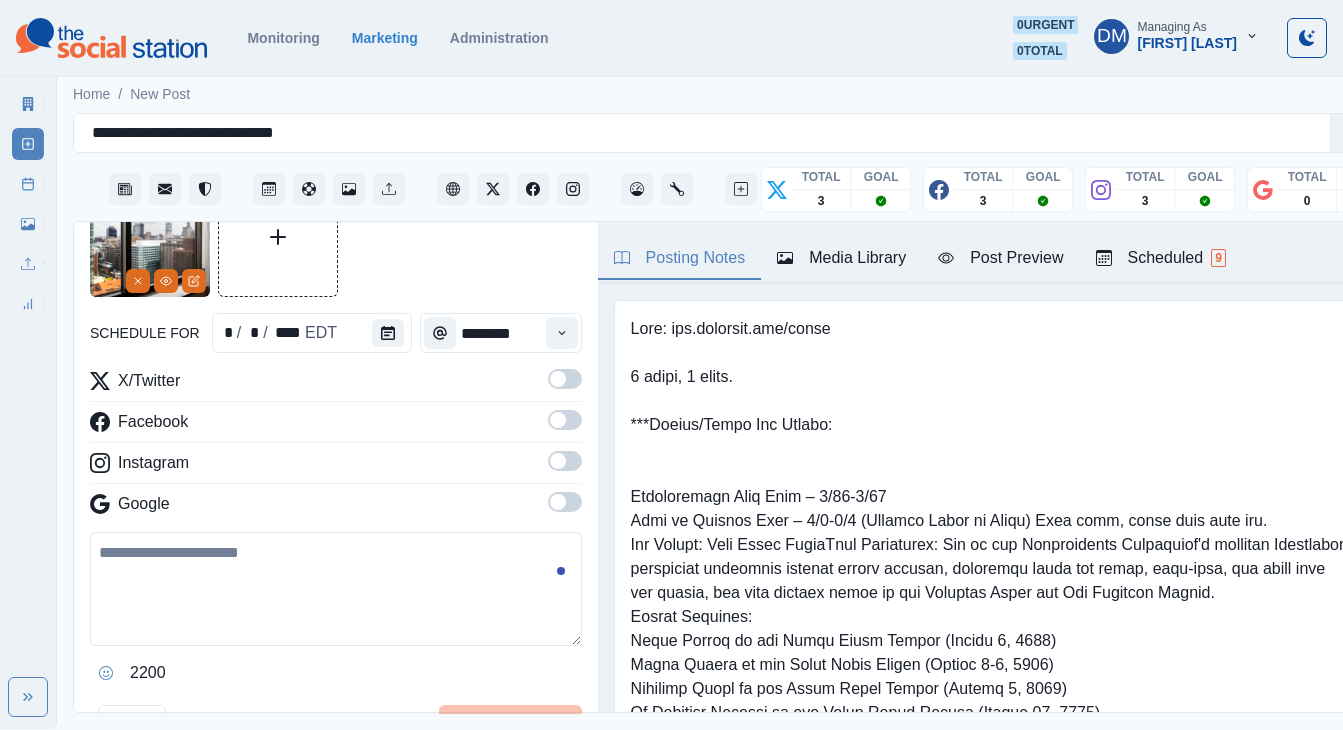 click at bounding box center (336, 589) 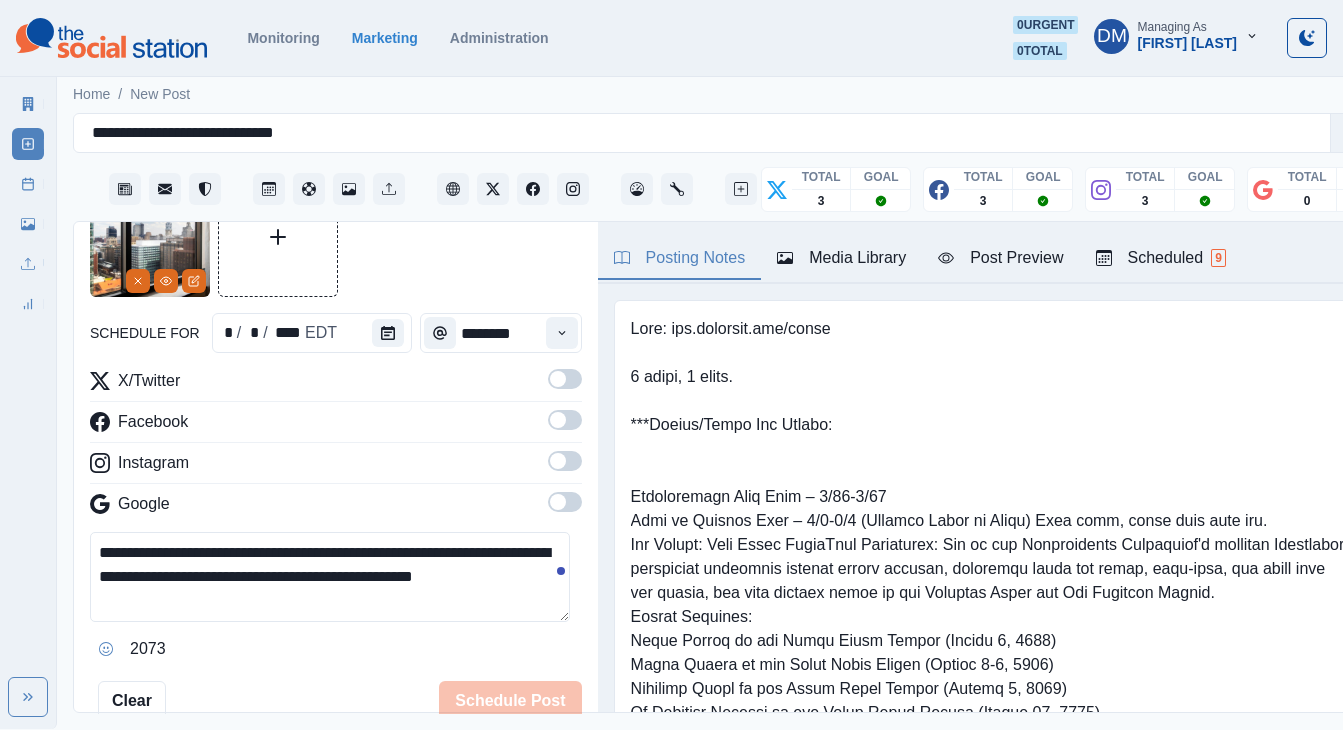 type on "**********" 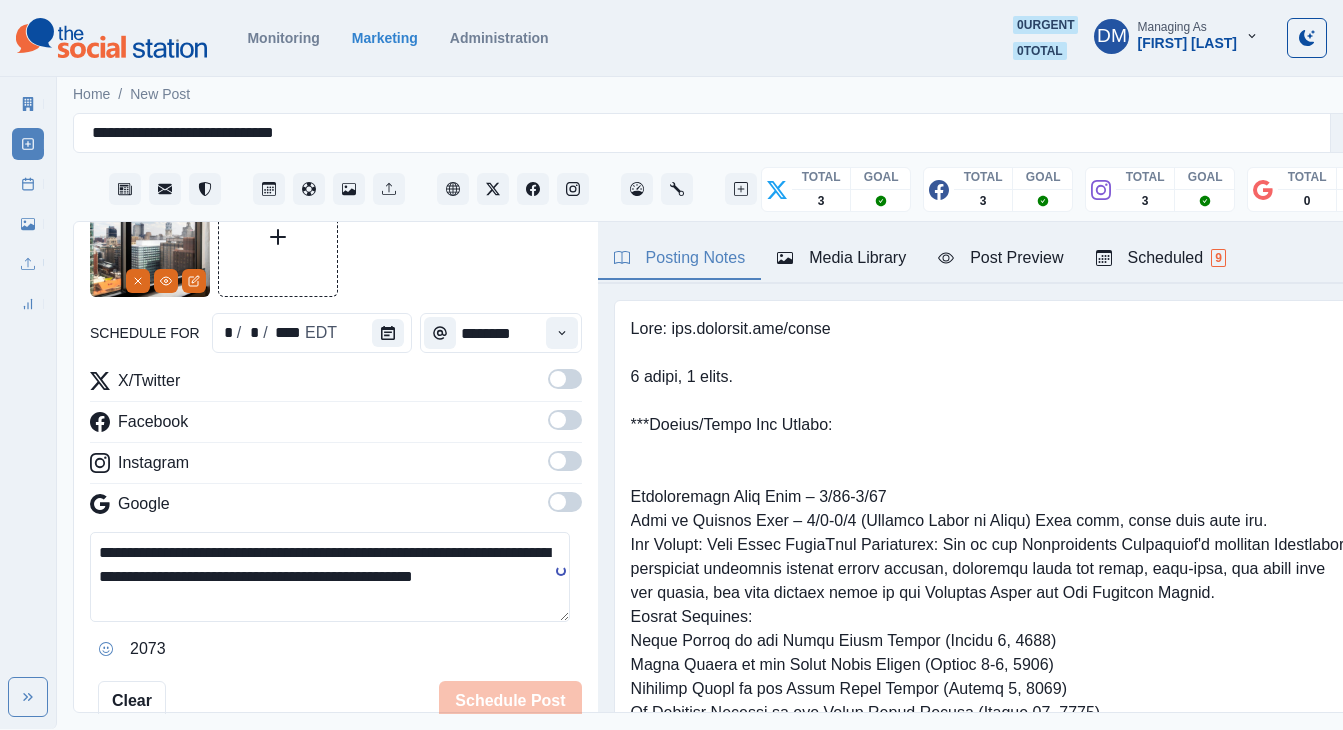 click at bounding box center [565, 379] 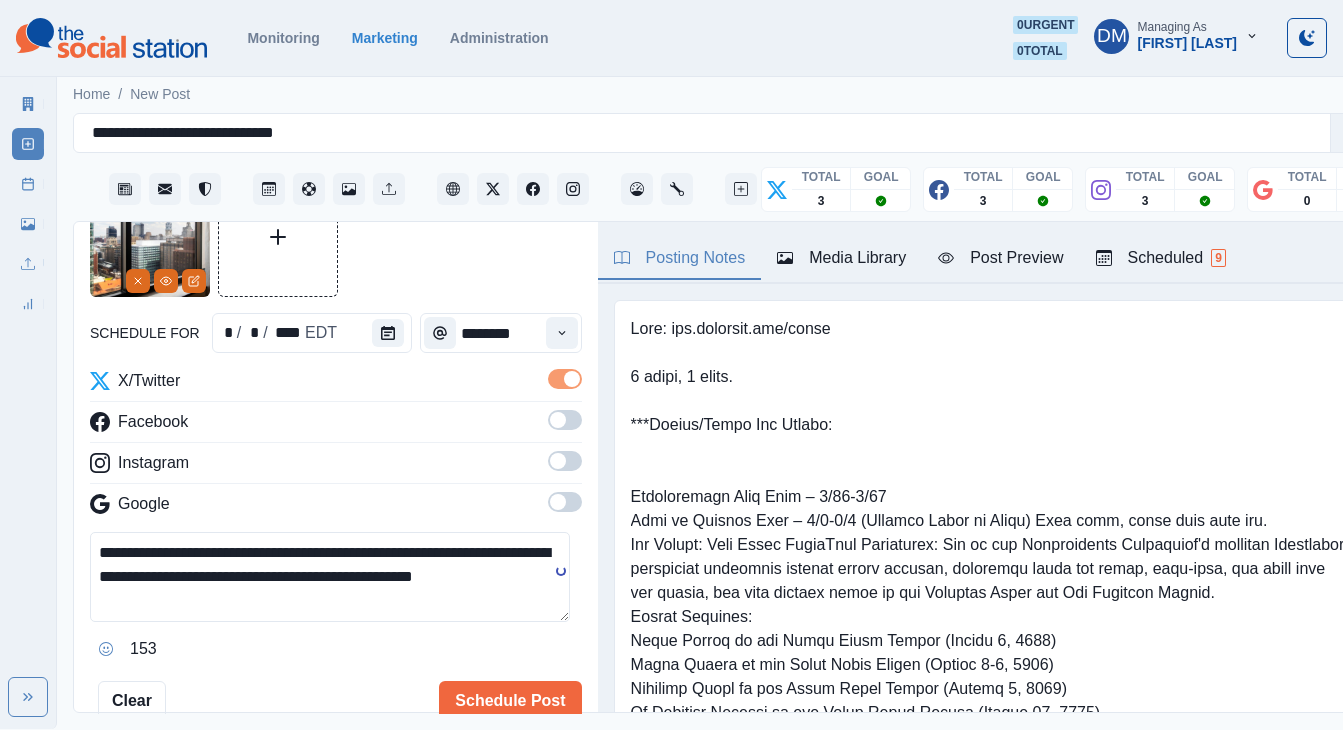 click at bounding box center (565, 420) 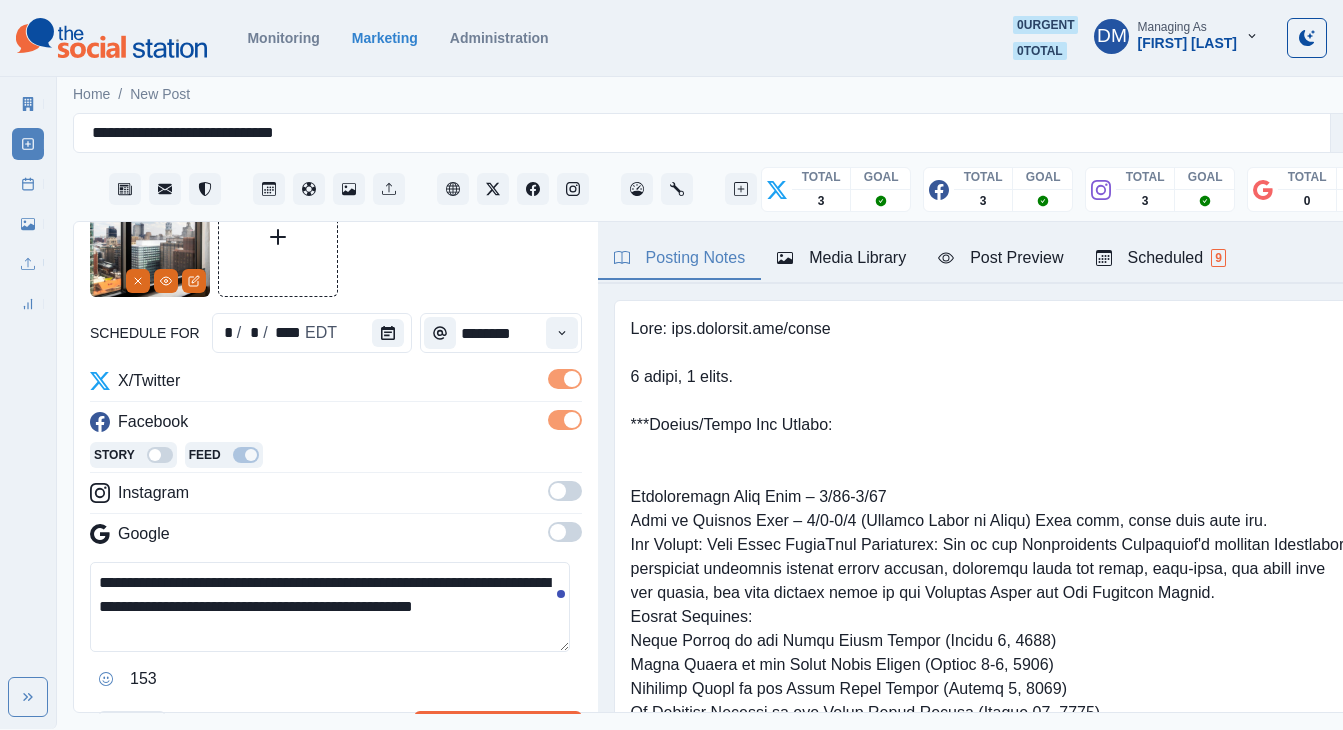 click at bounding box center (558, 491) 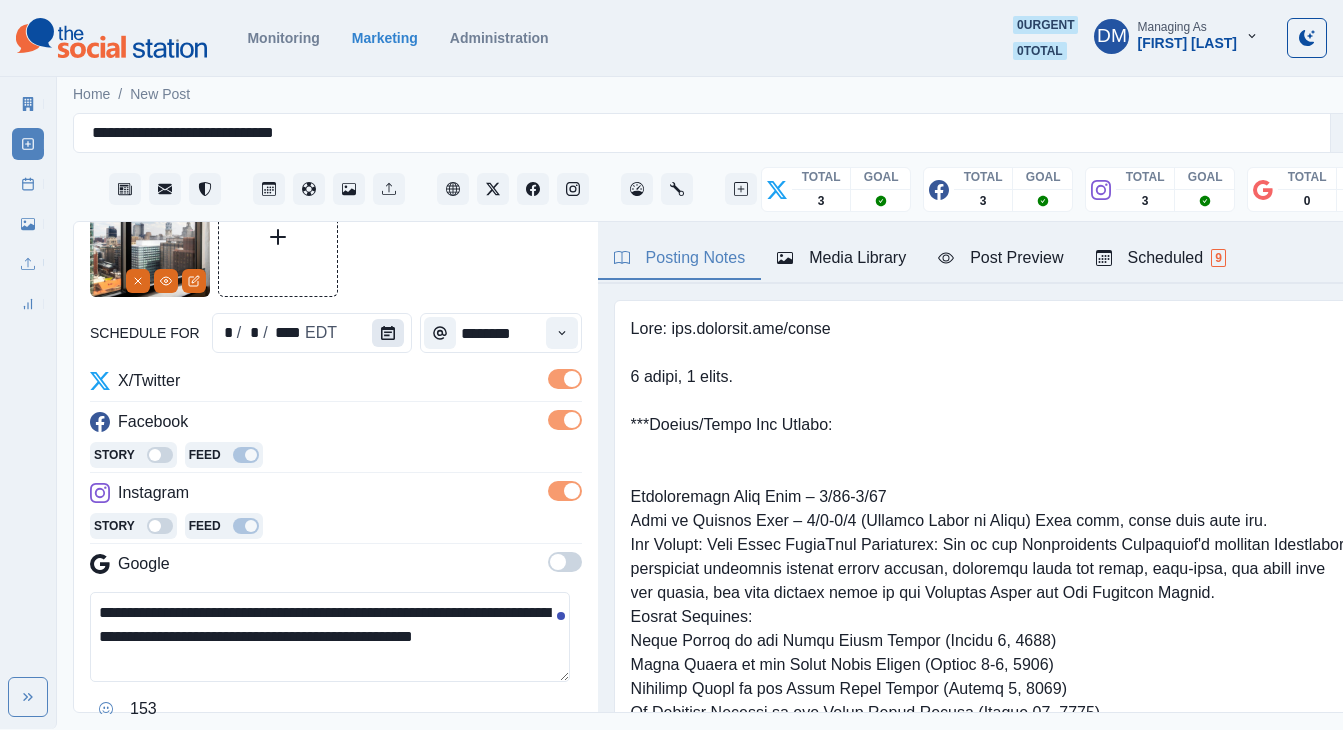 click at bounding box center [388, 333] 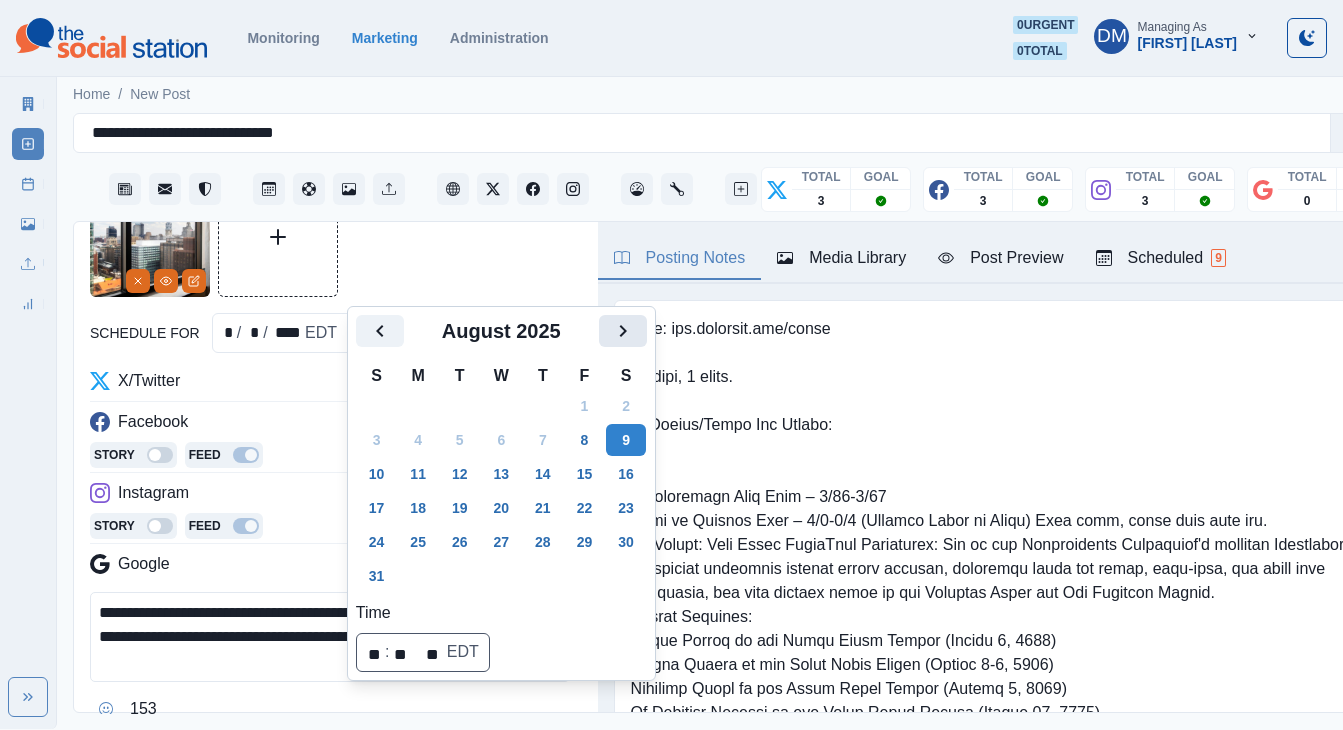 click 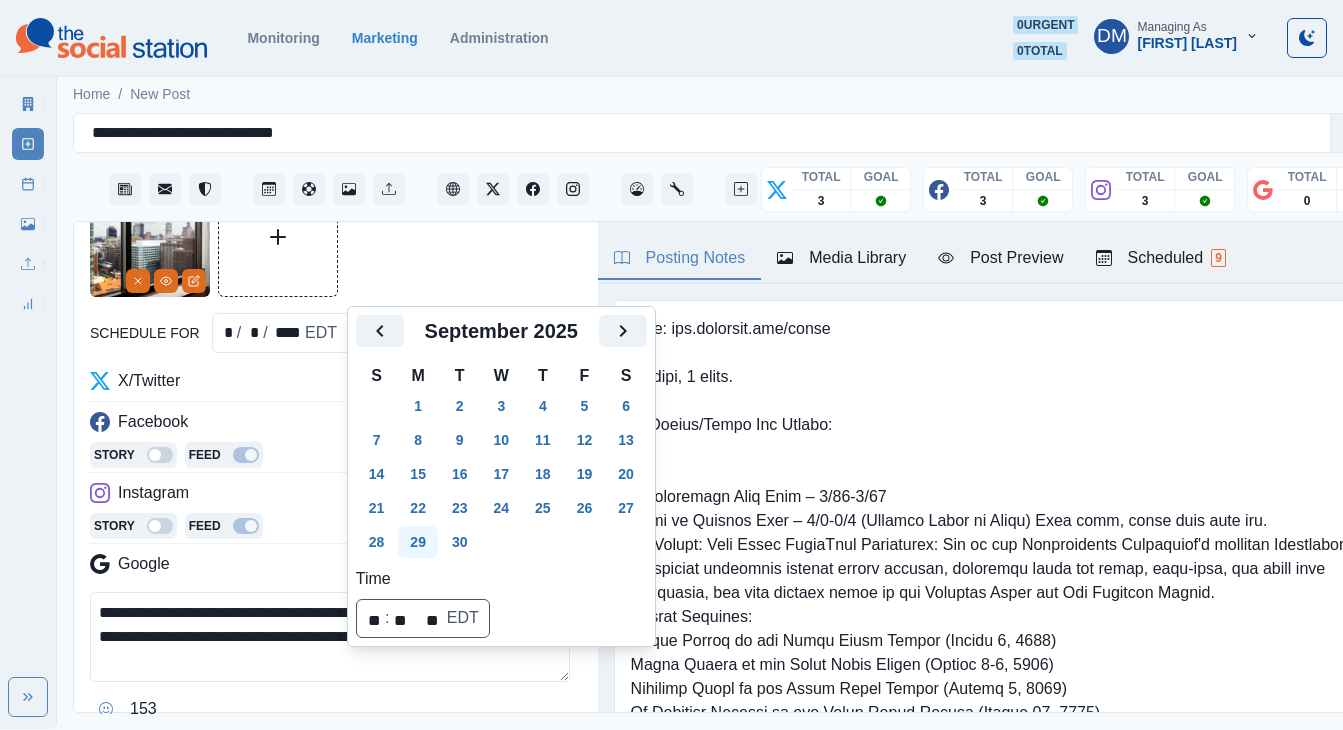 click on "29" at bounding box center [418, 542] 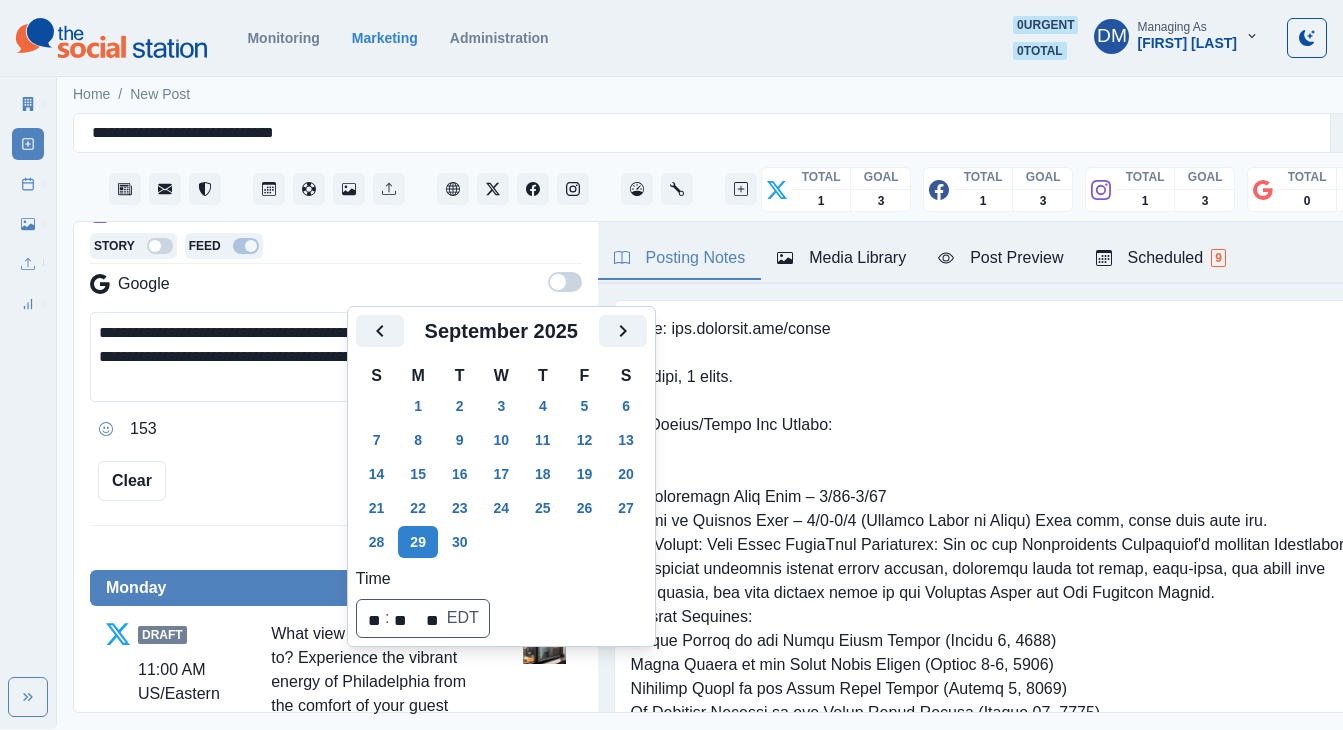 scroll, scrollTop: 403, scrollLeft: 0, axis: vertical 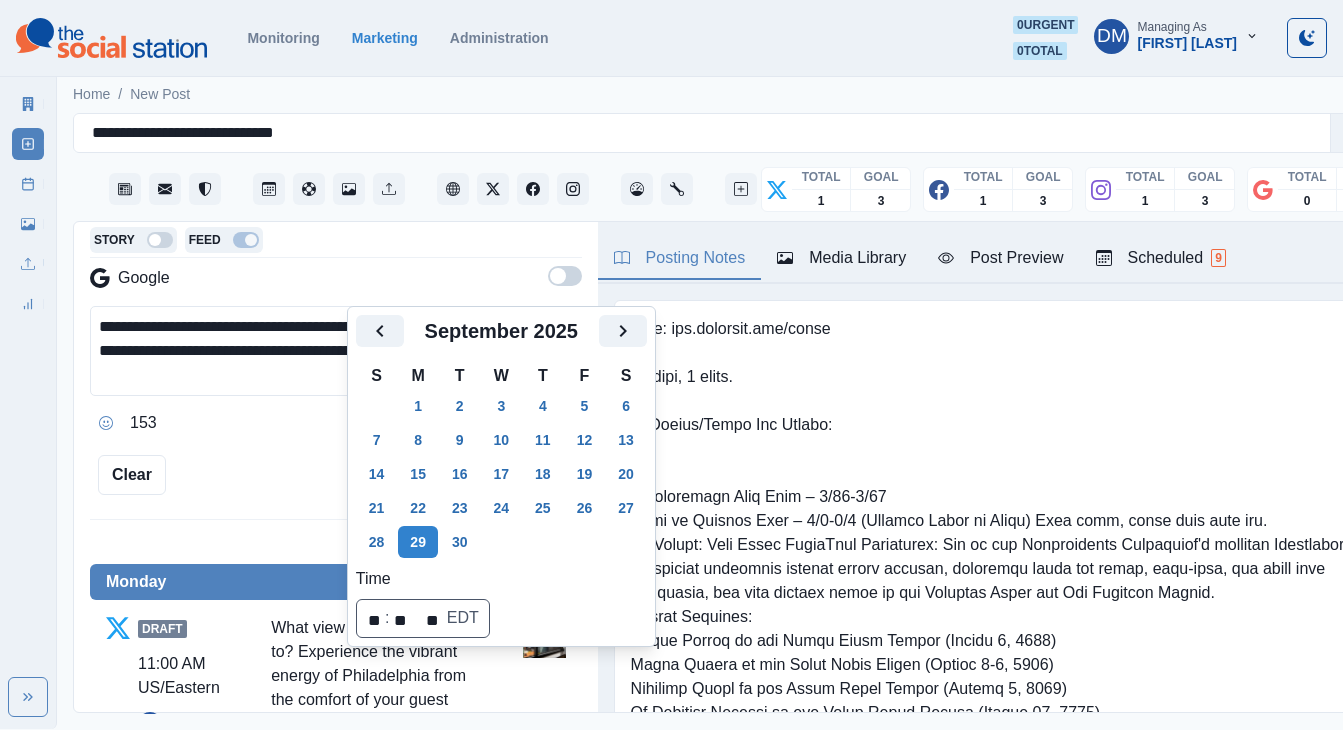 click on "**********" at bounding box center (330, 351) 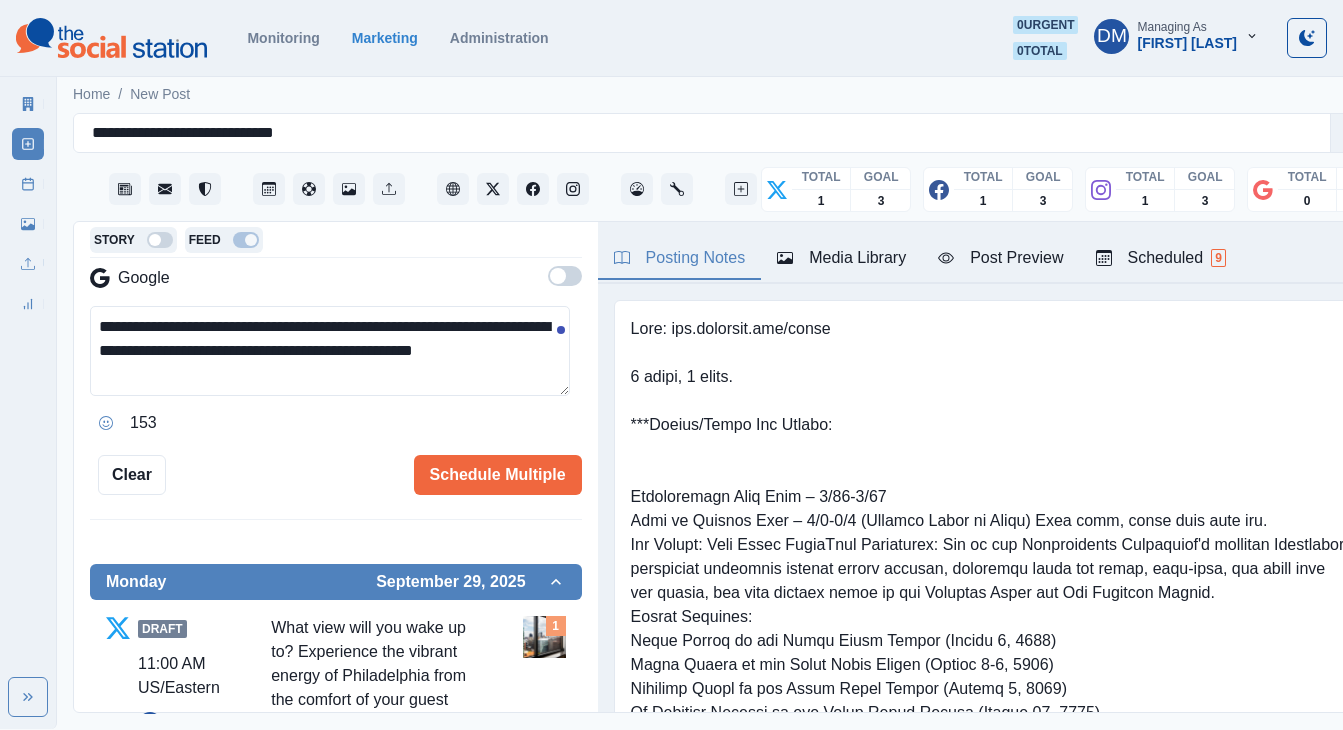 type 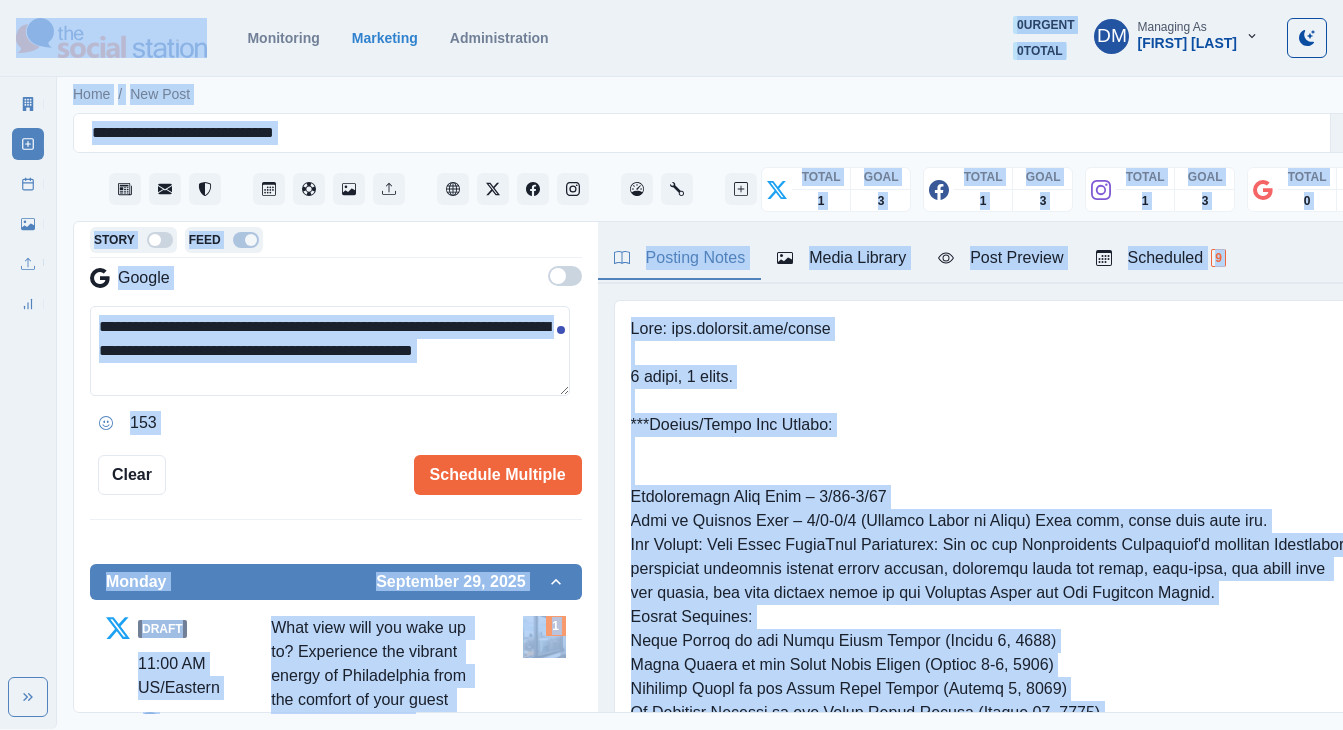 click on "**********" at bounding box center (330, 351) 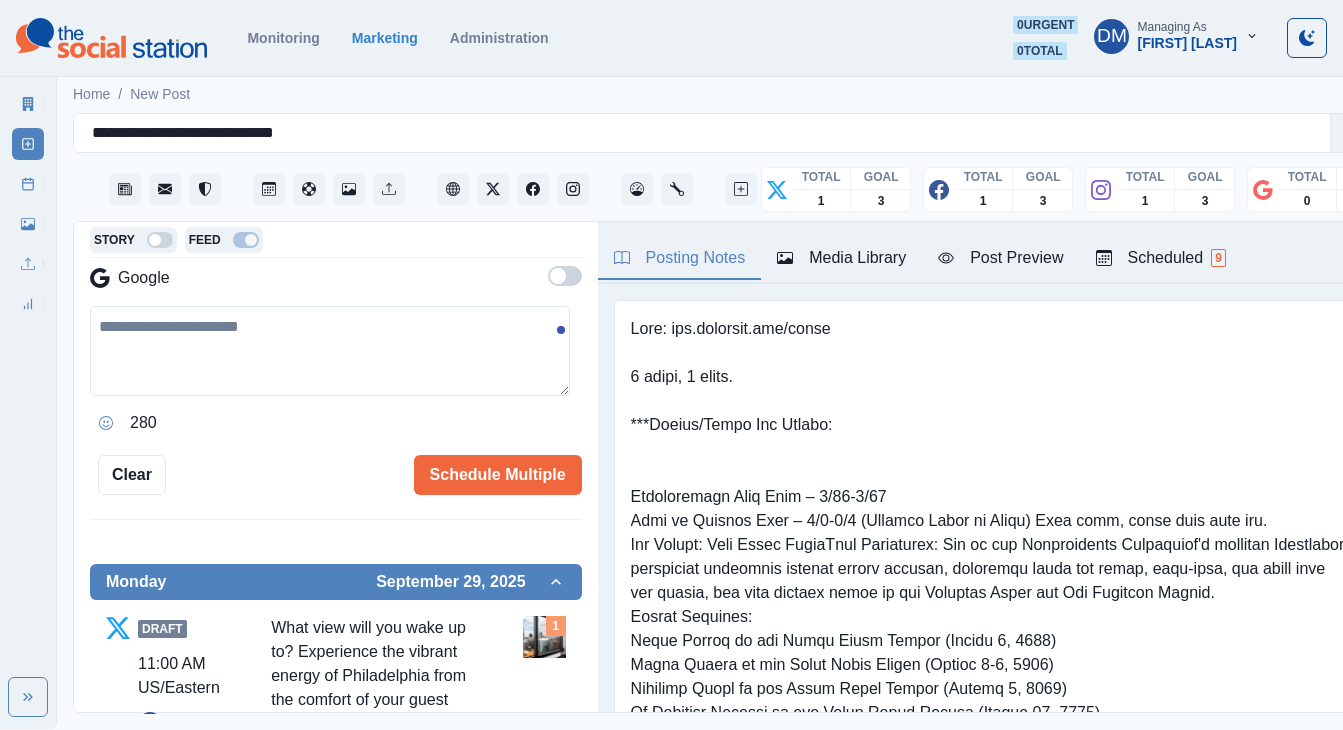 type 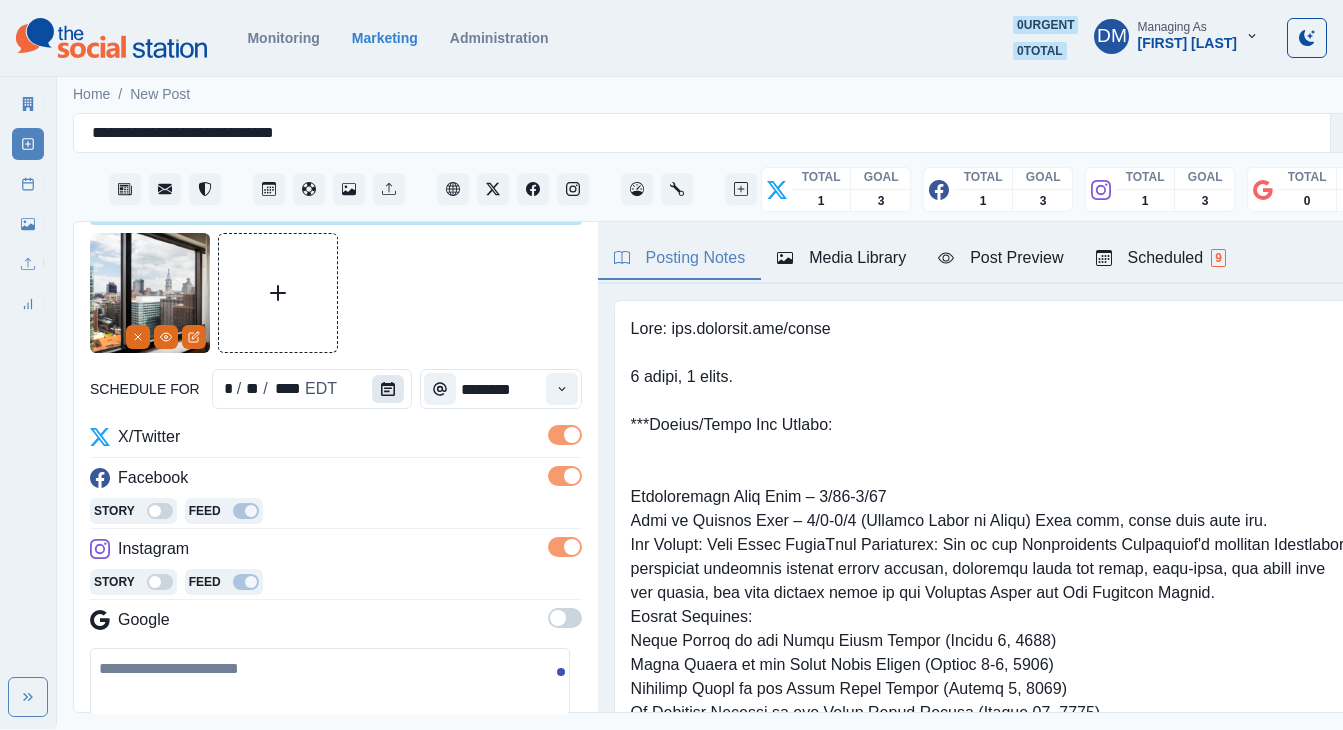 scroll, scrollTop: 10, scrollLeft: 0, axis: vertical 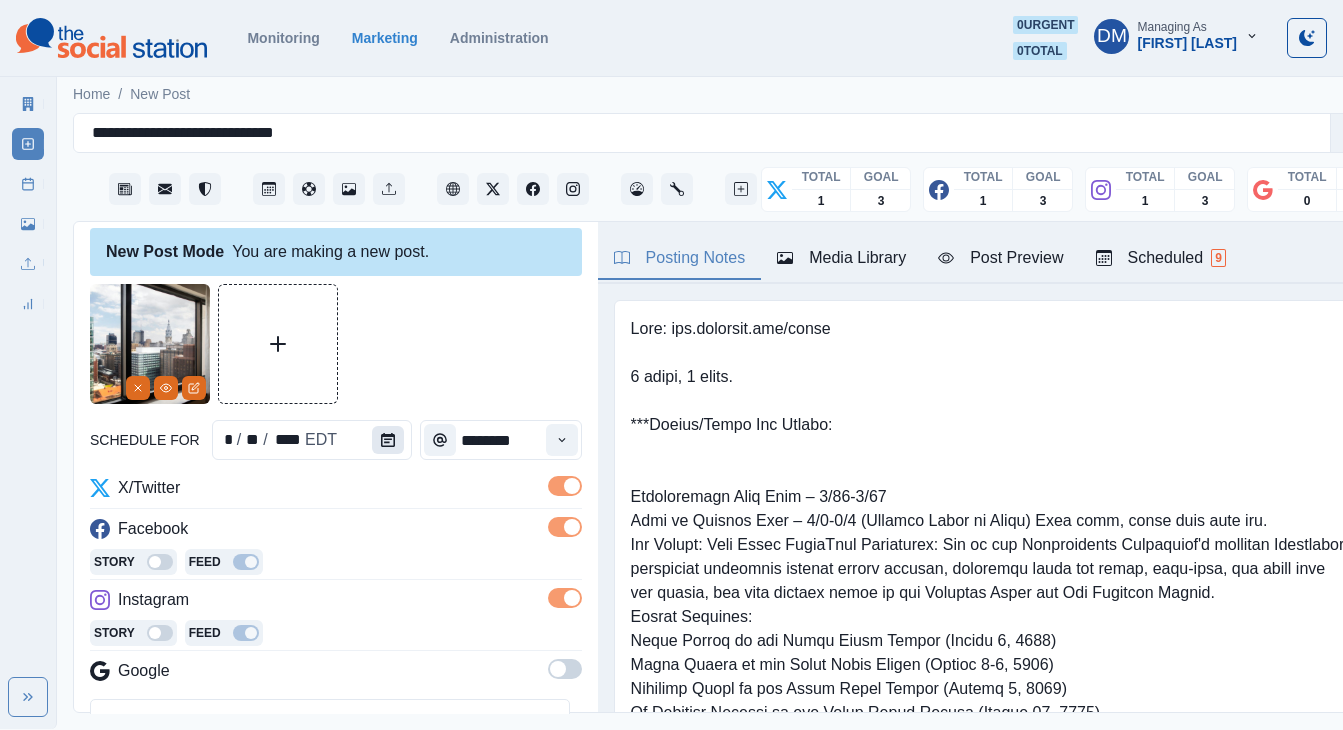 click 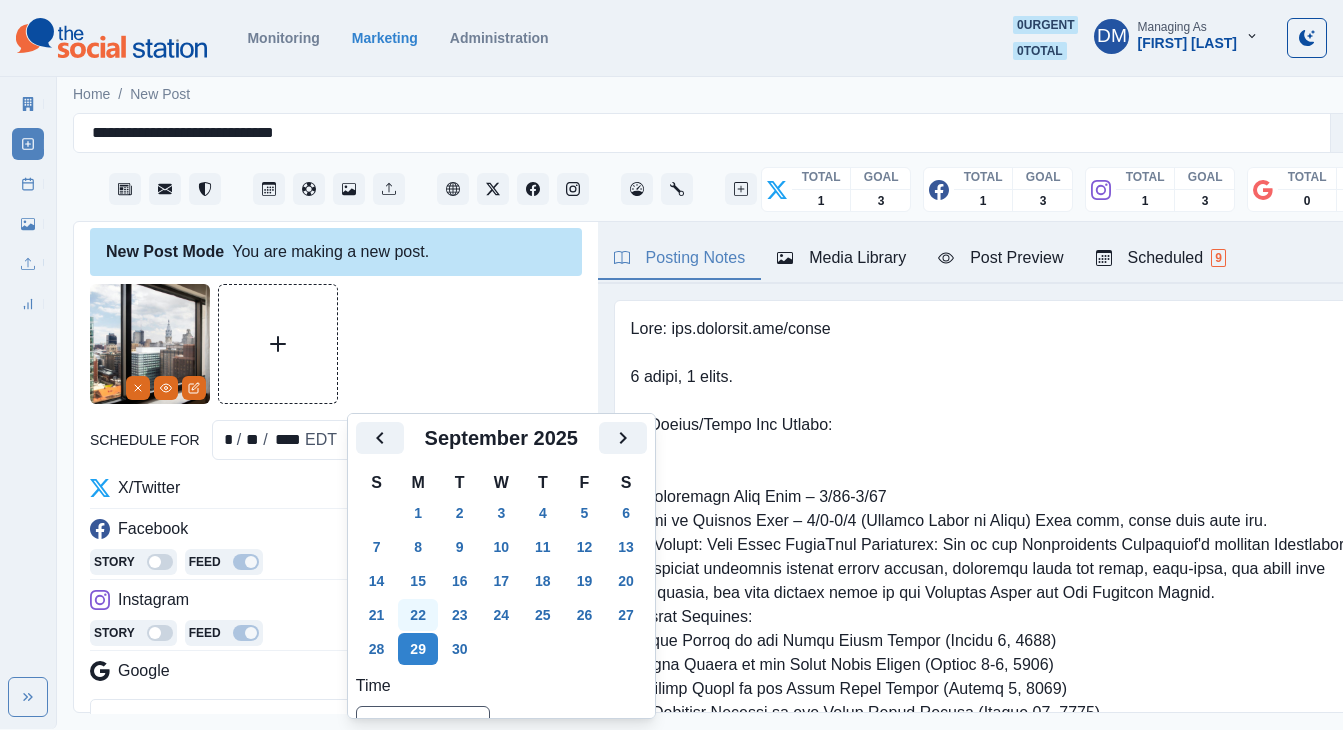 click on "22" at bounding box center [418, 615] 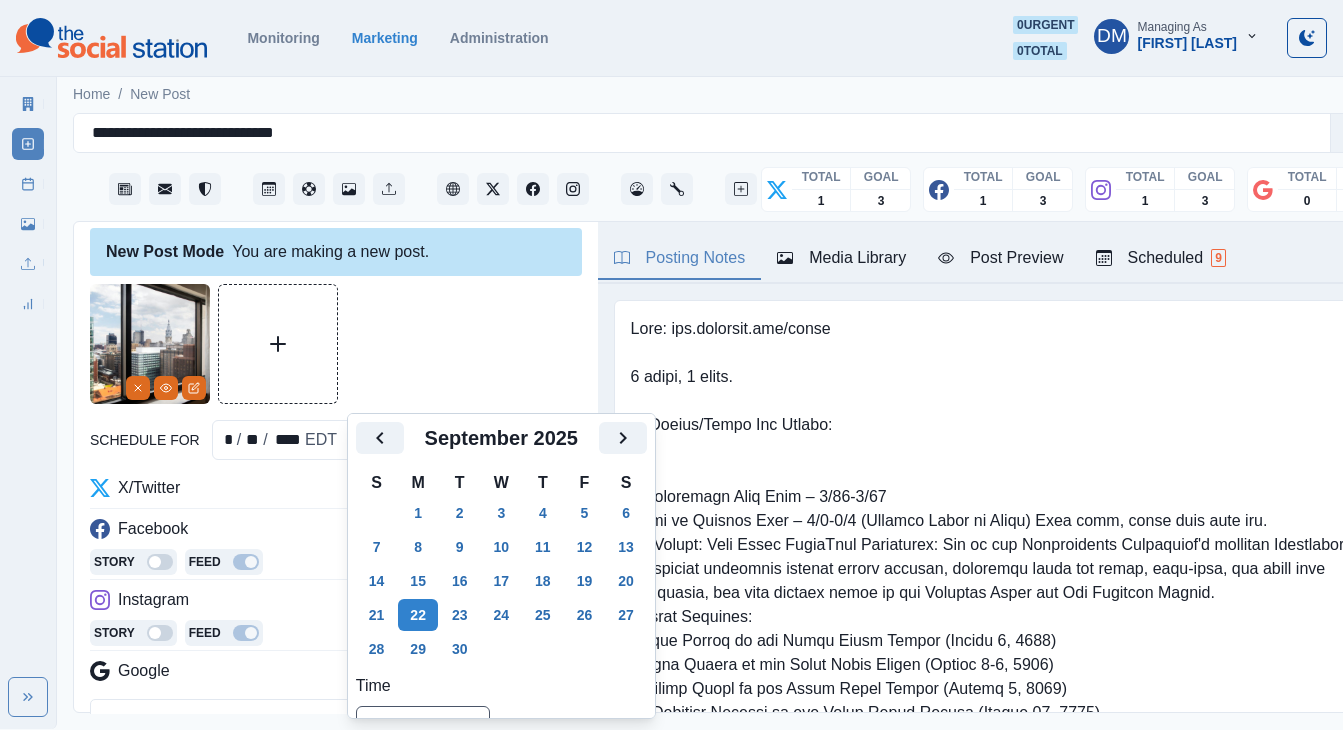 click at bounding box center [330, 744] 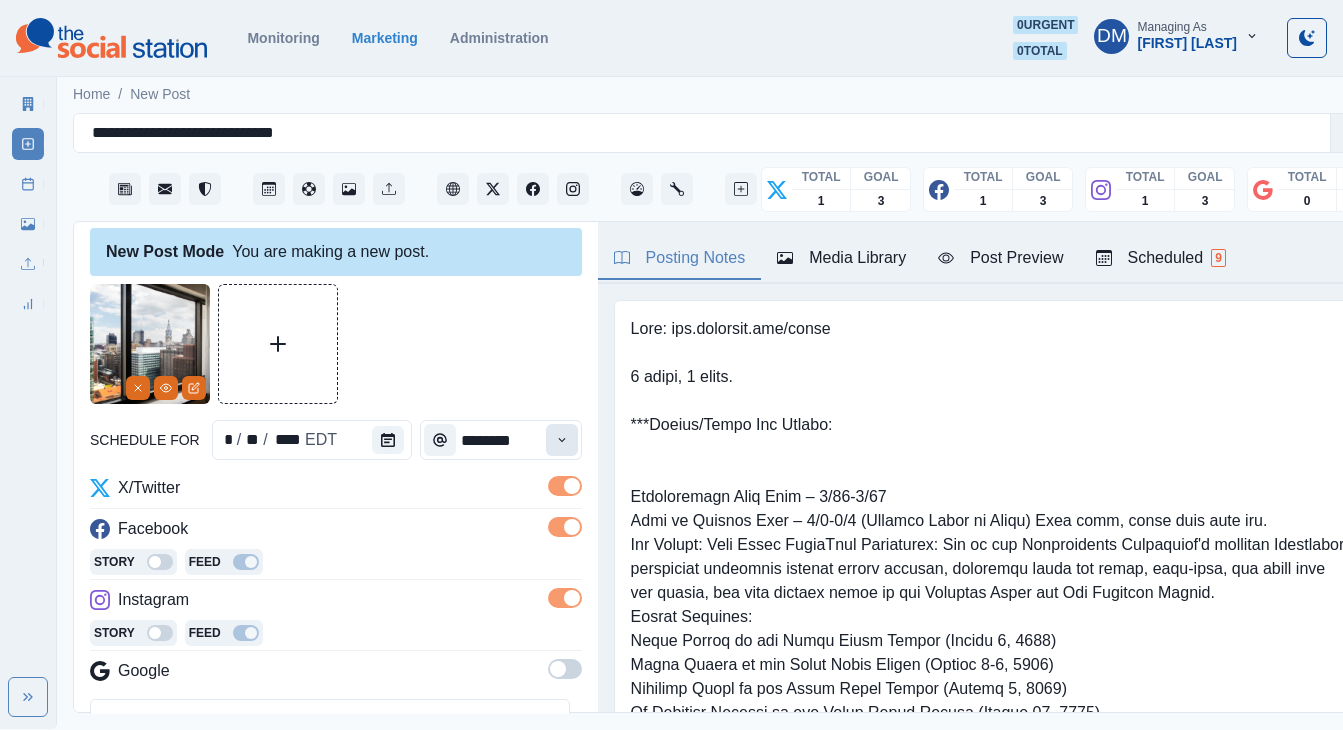 click at bounding box center [562, 440] 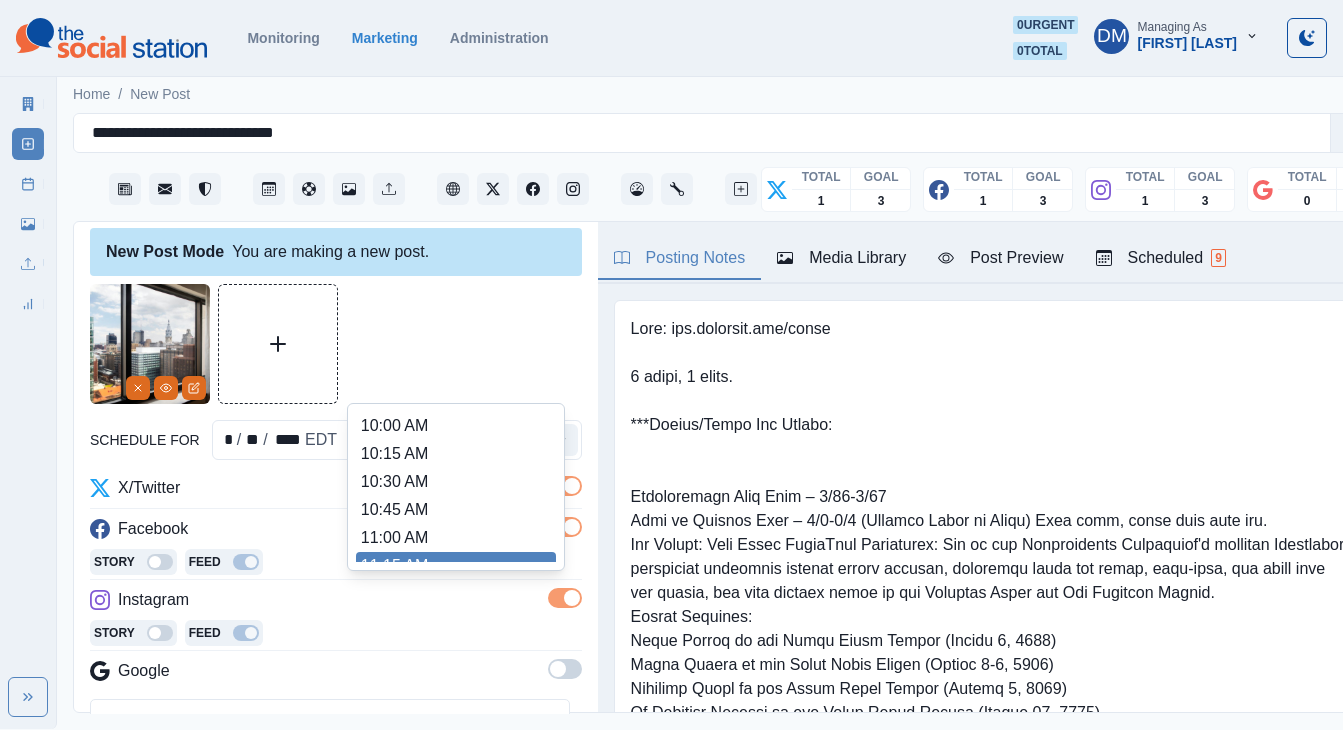 scroll, scrollTop: 225, scrollLeft: 0, axis: vertical 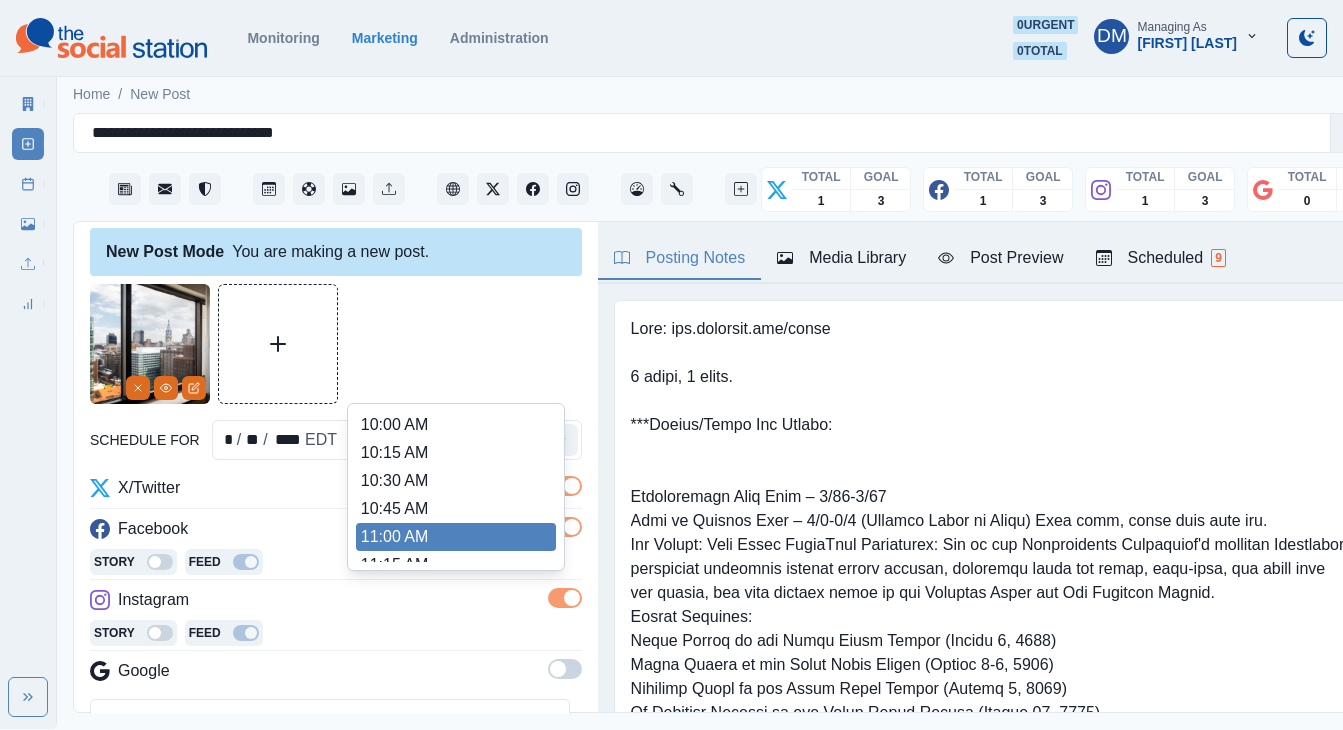 click on "11:00 AM" at bounding box center (456, 537) 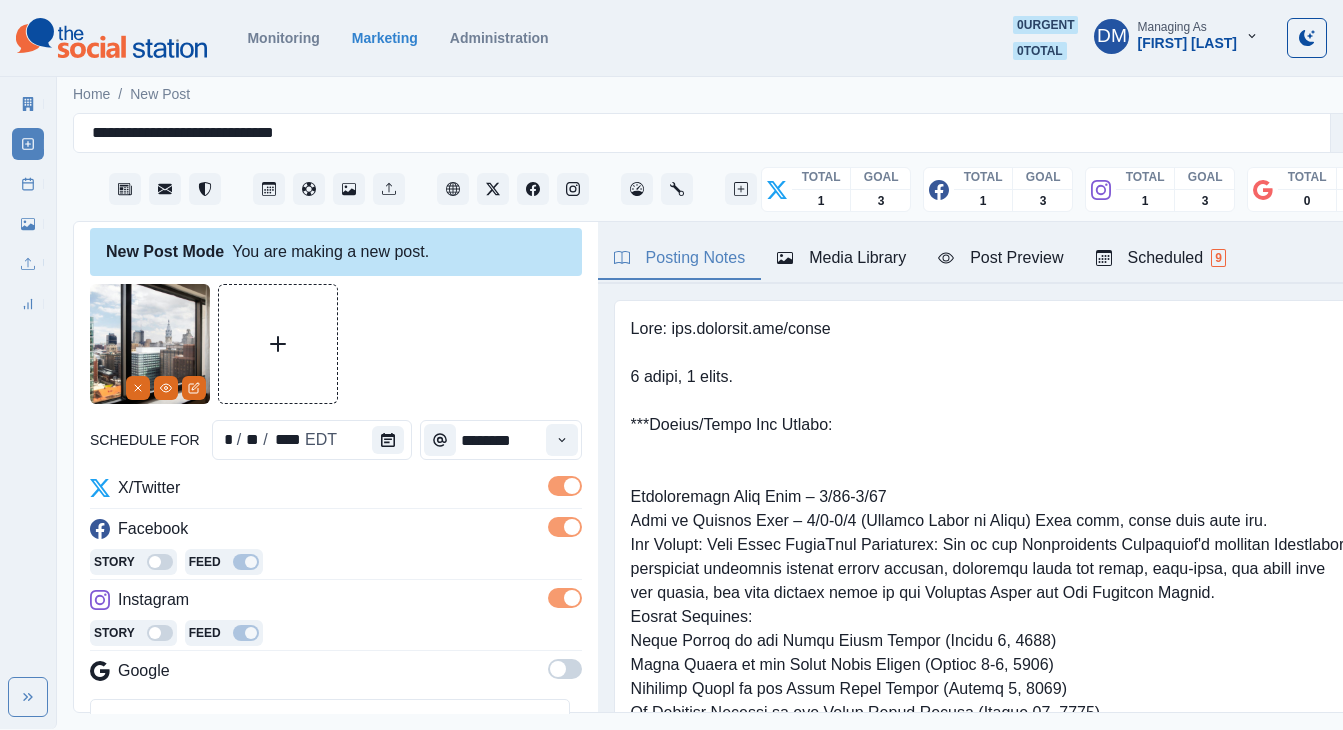 click at bounding box center [330, 744] 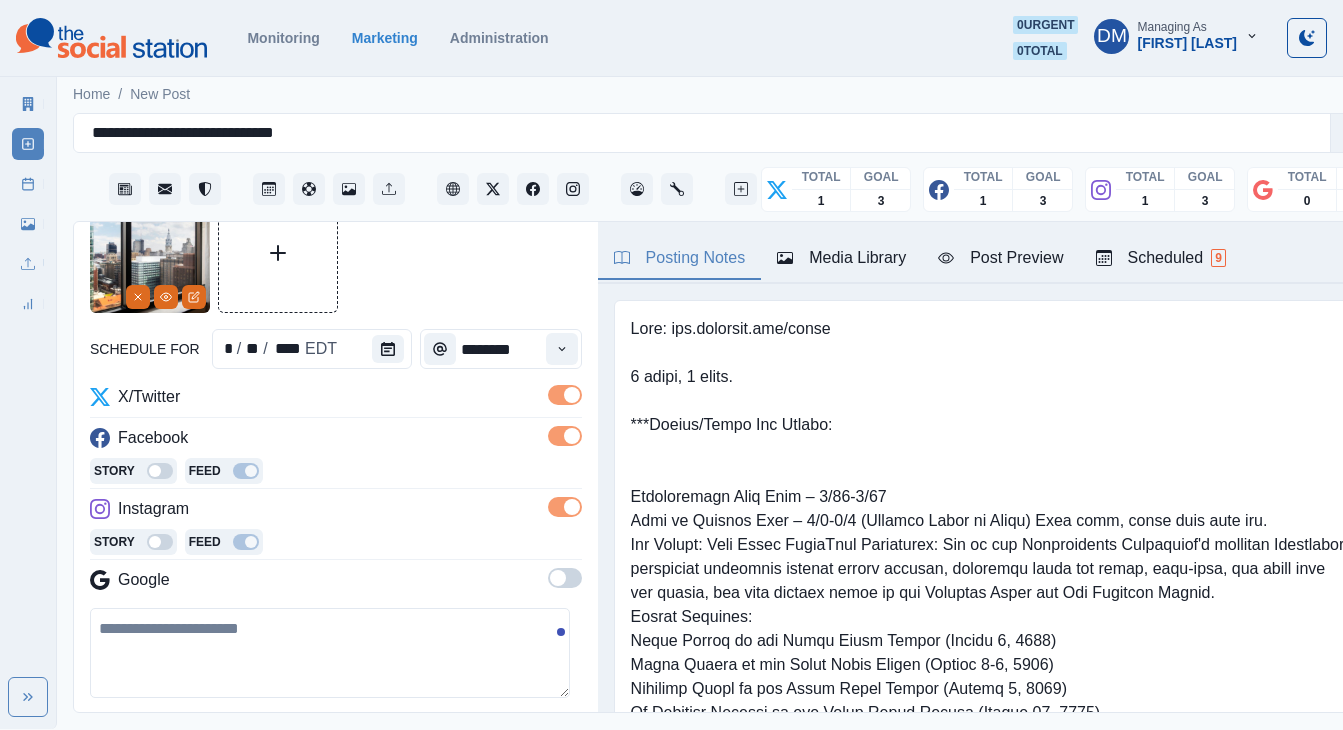 click 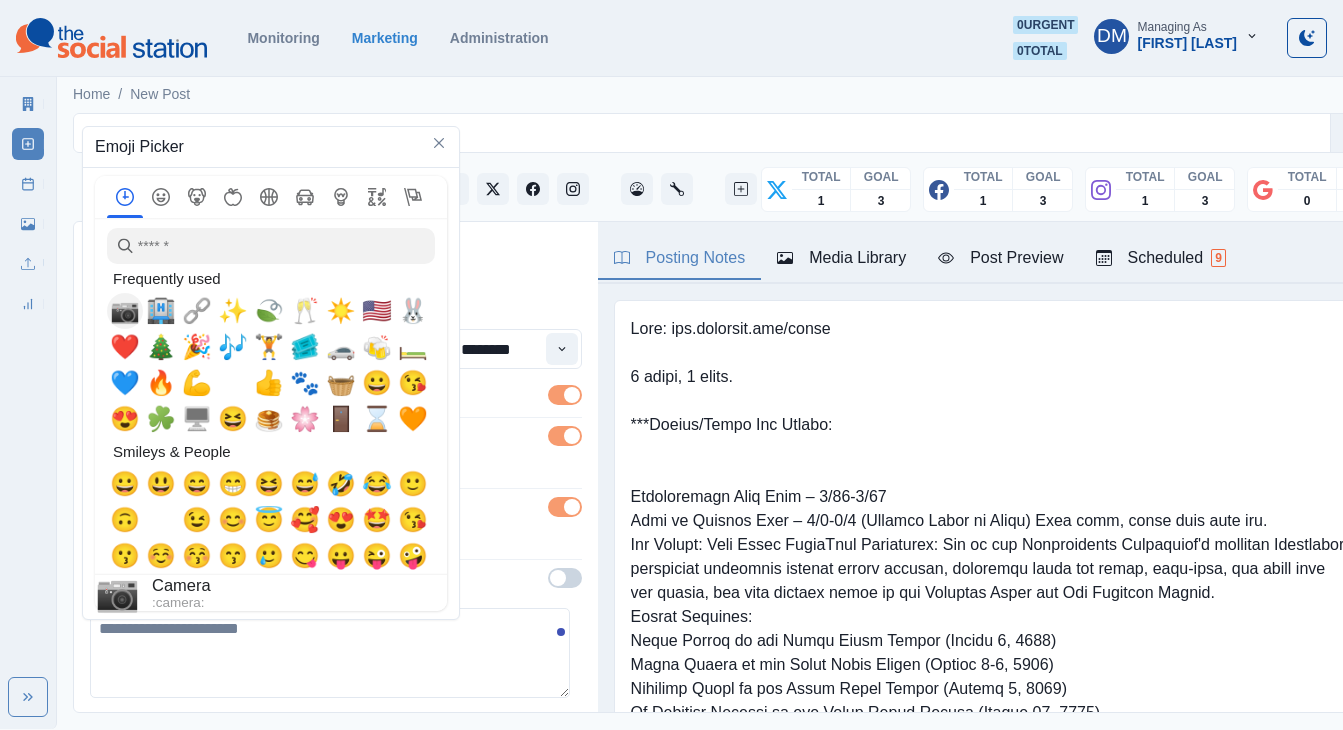 click on "📷" at bounding box center [125, 311] 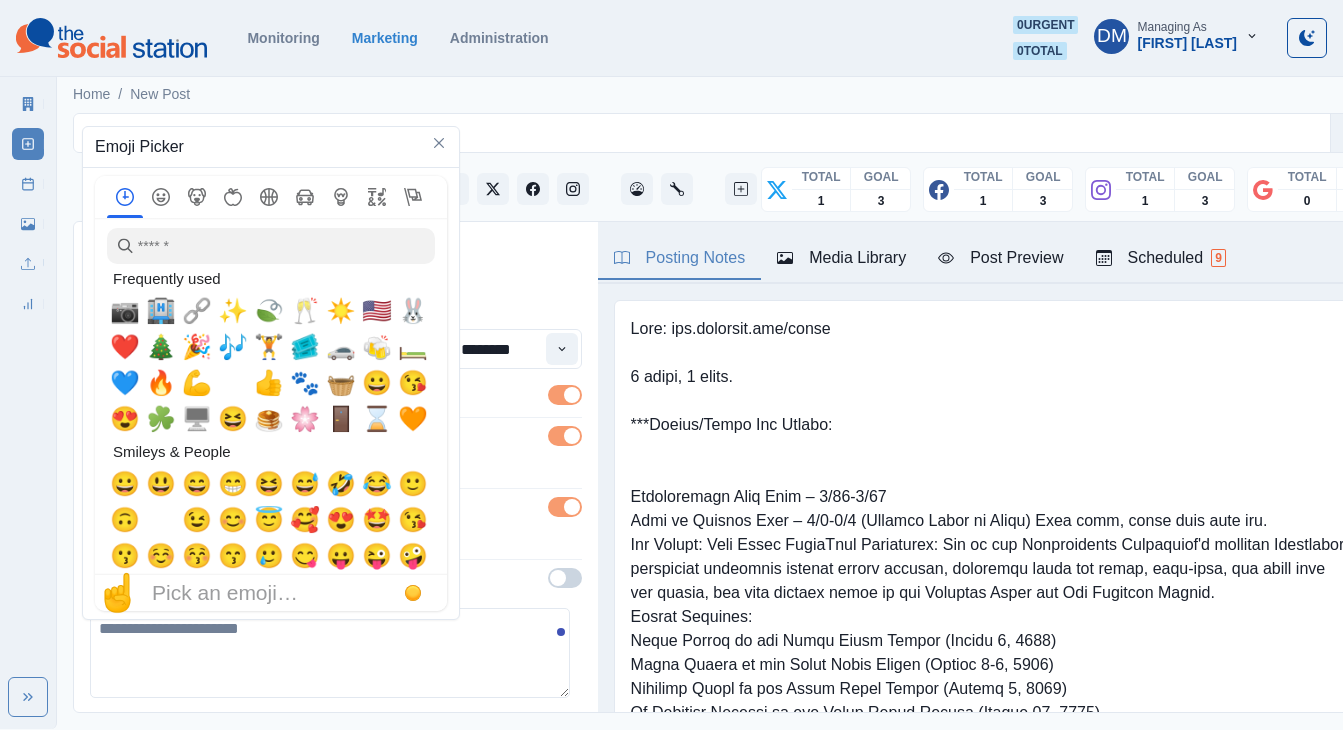 click on "**" at bounding box center (330, 653) 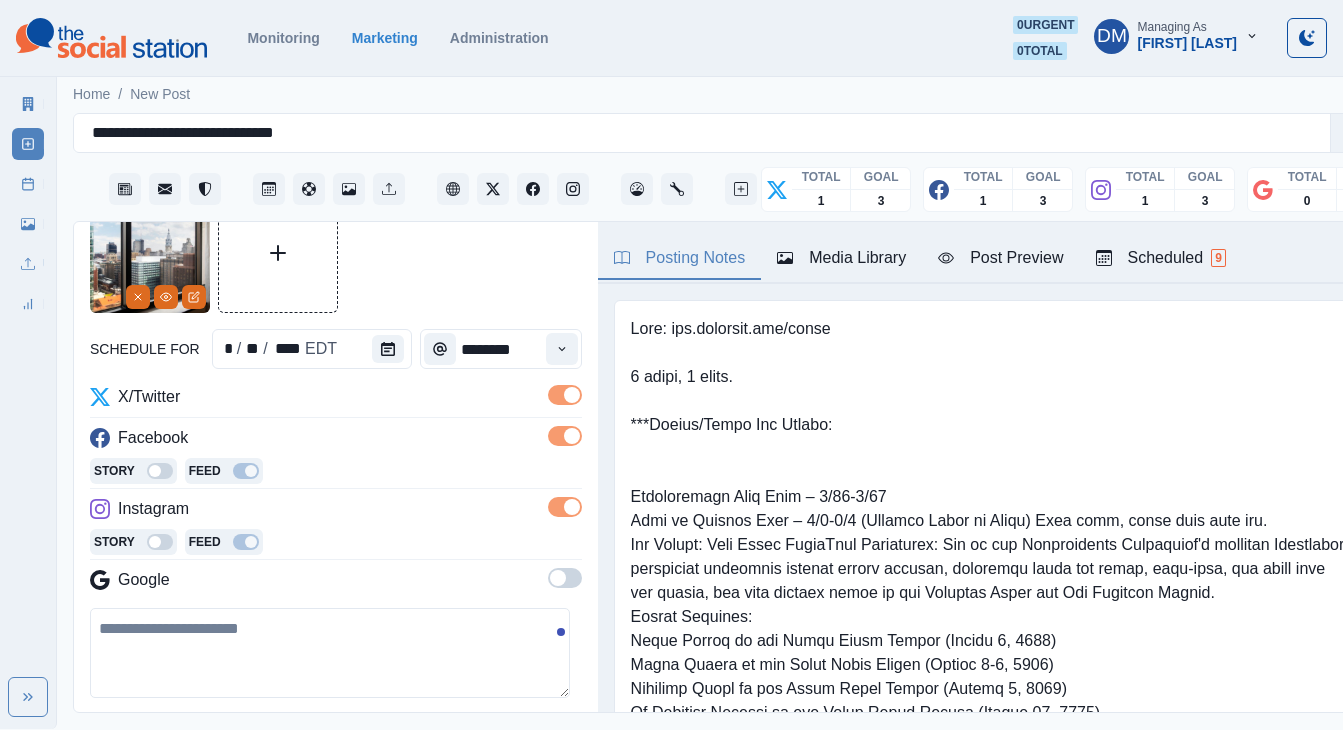click on "**" at bounding box center [330, 653] 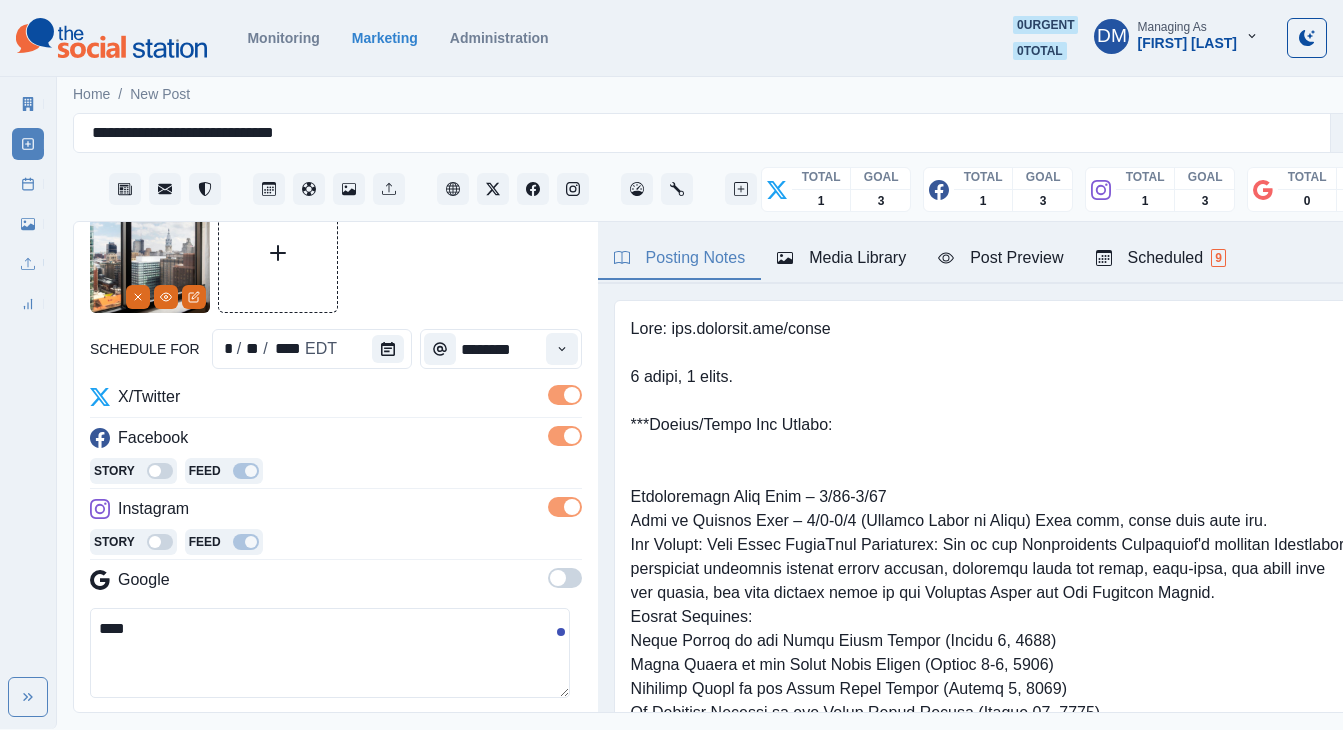 click on "***" at bounding box center (330, 653) 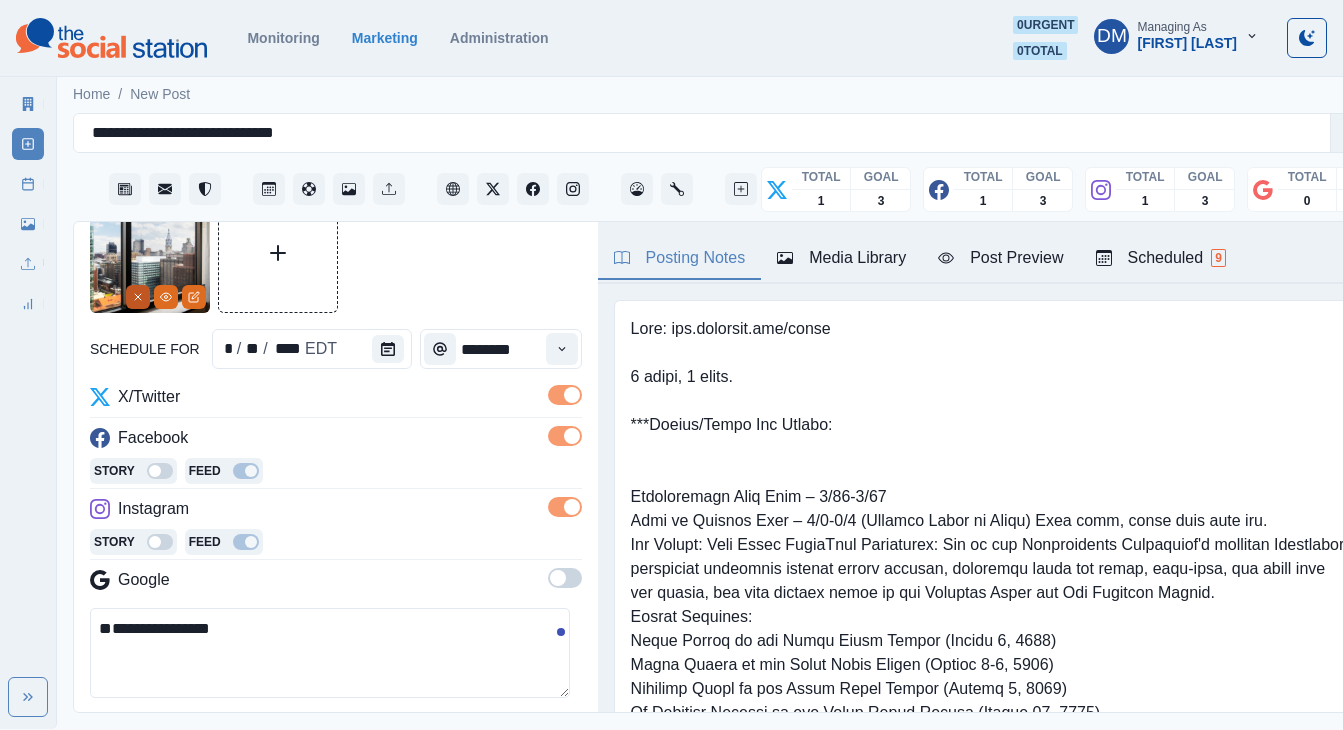 click 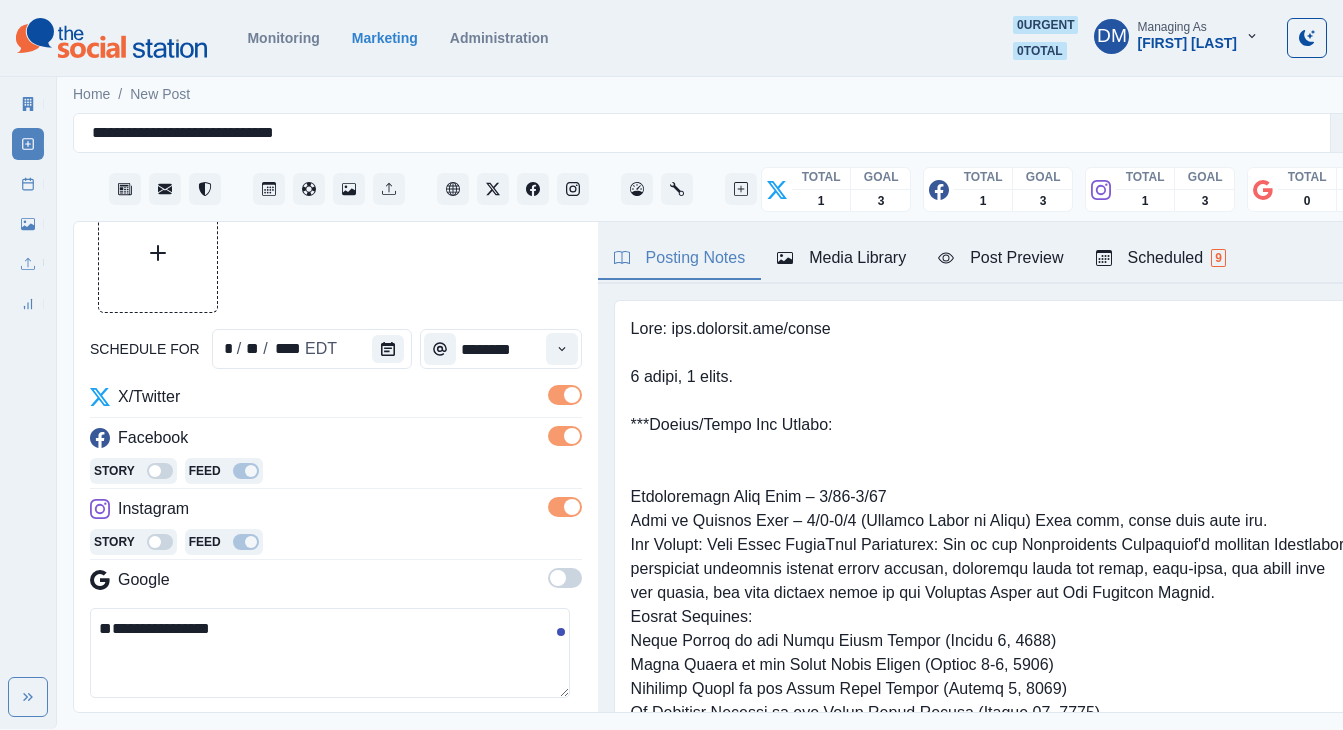 click on "**********" at bounding box center [330, 653] 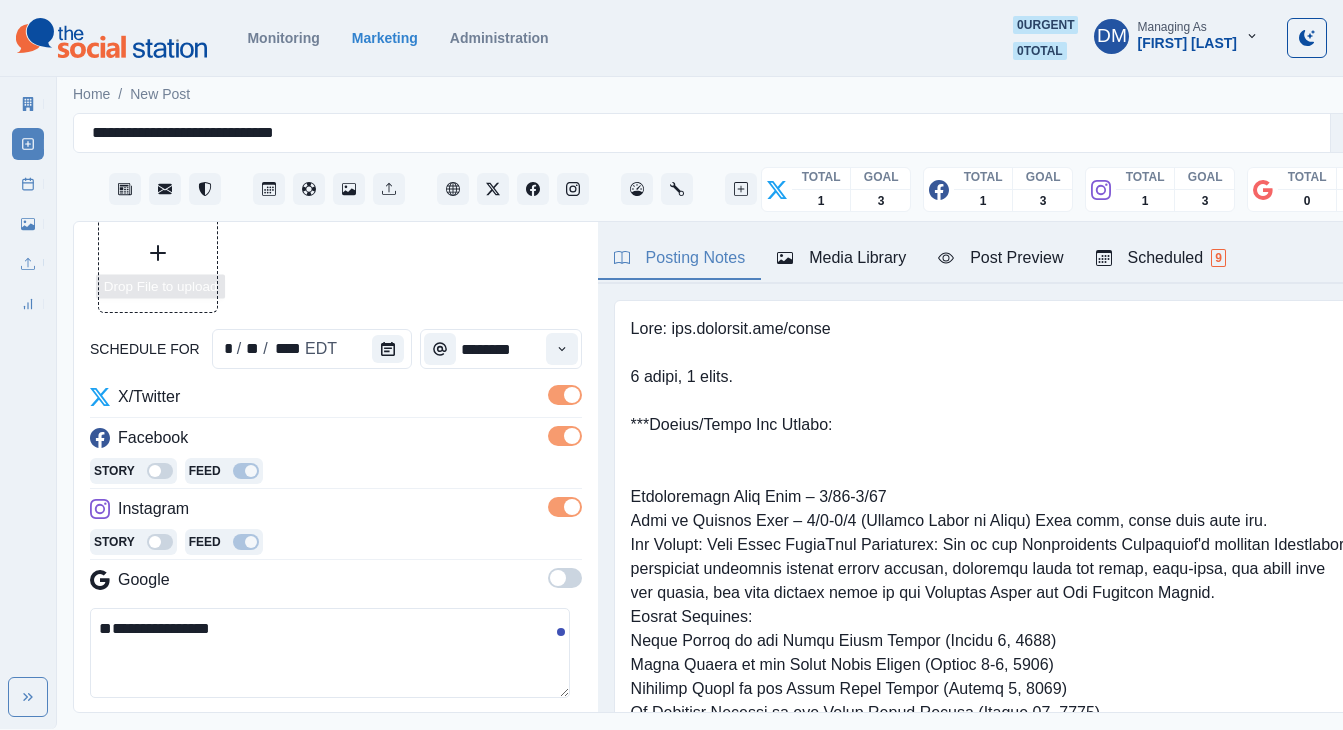 click at bounding box center (158, 253) 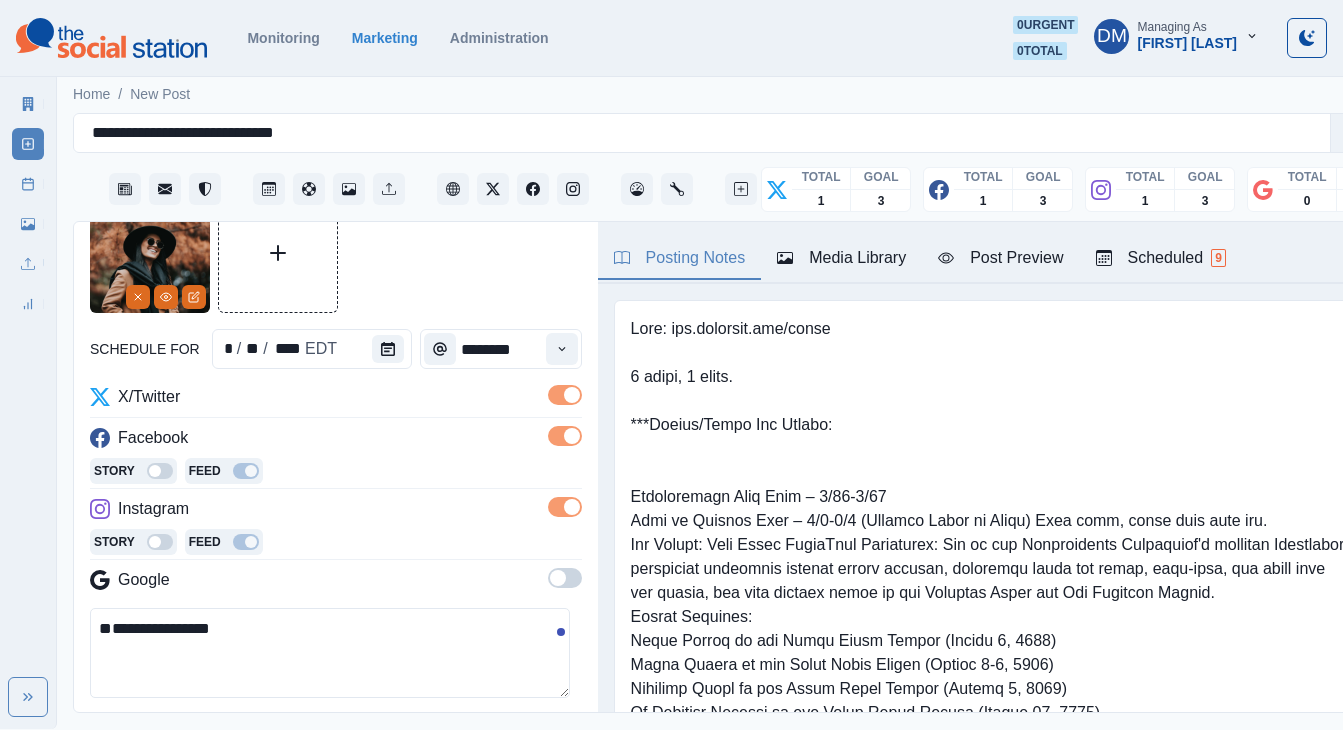 click on "**********" at bounding box center (330, 653) 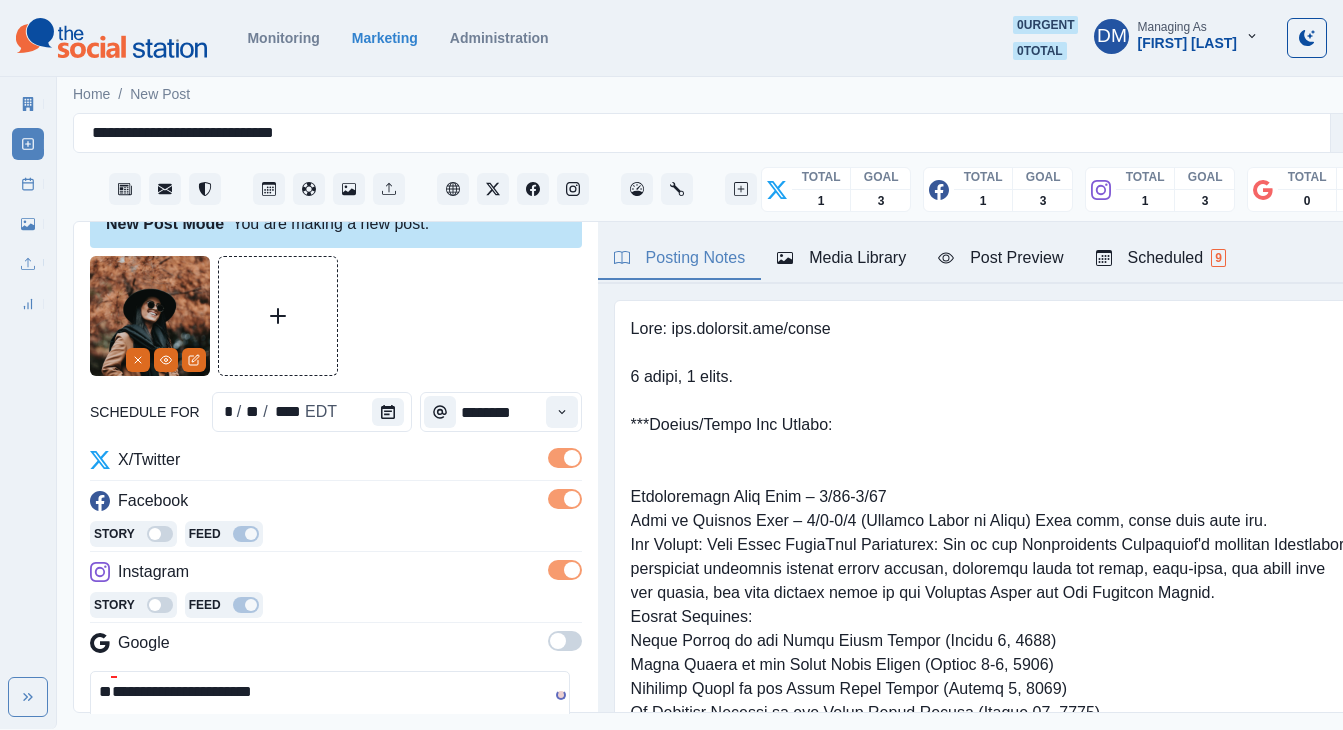 scroll, scrollTop: 39, scrollLeft: 0, axis: vertical 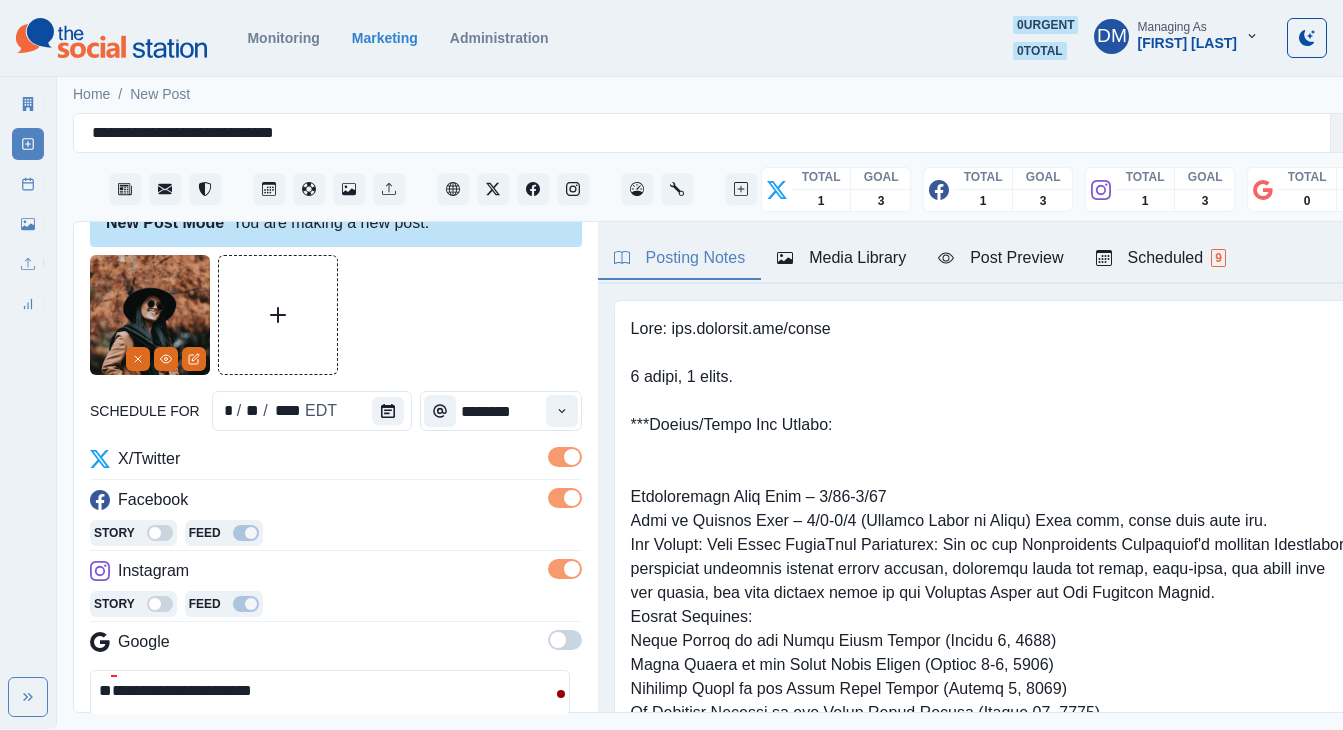 click on "**********" at bounding box center [330, 715] 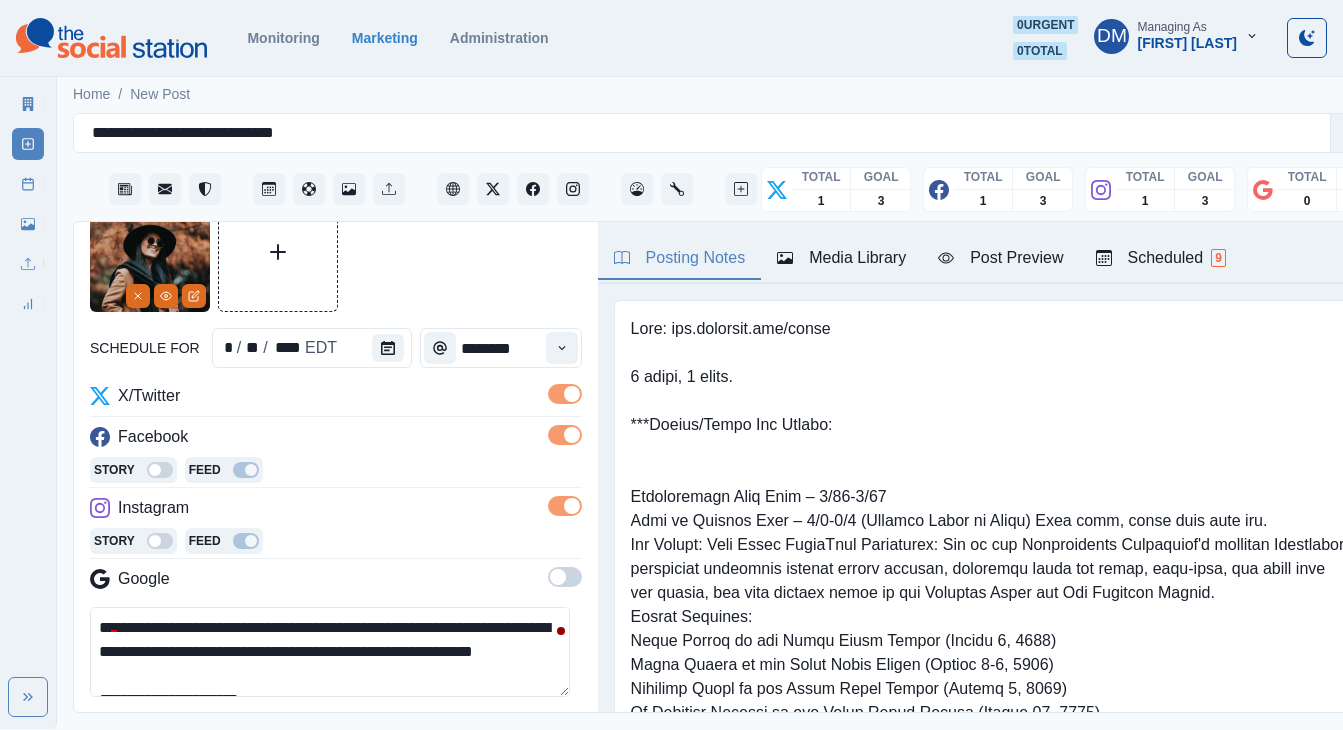 scroll, scrollTop: 117, scrollLeft: 0, axis: vertical 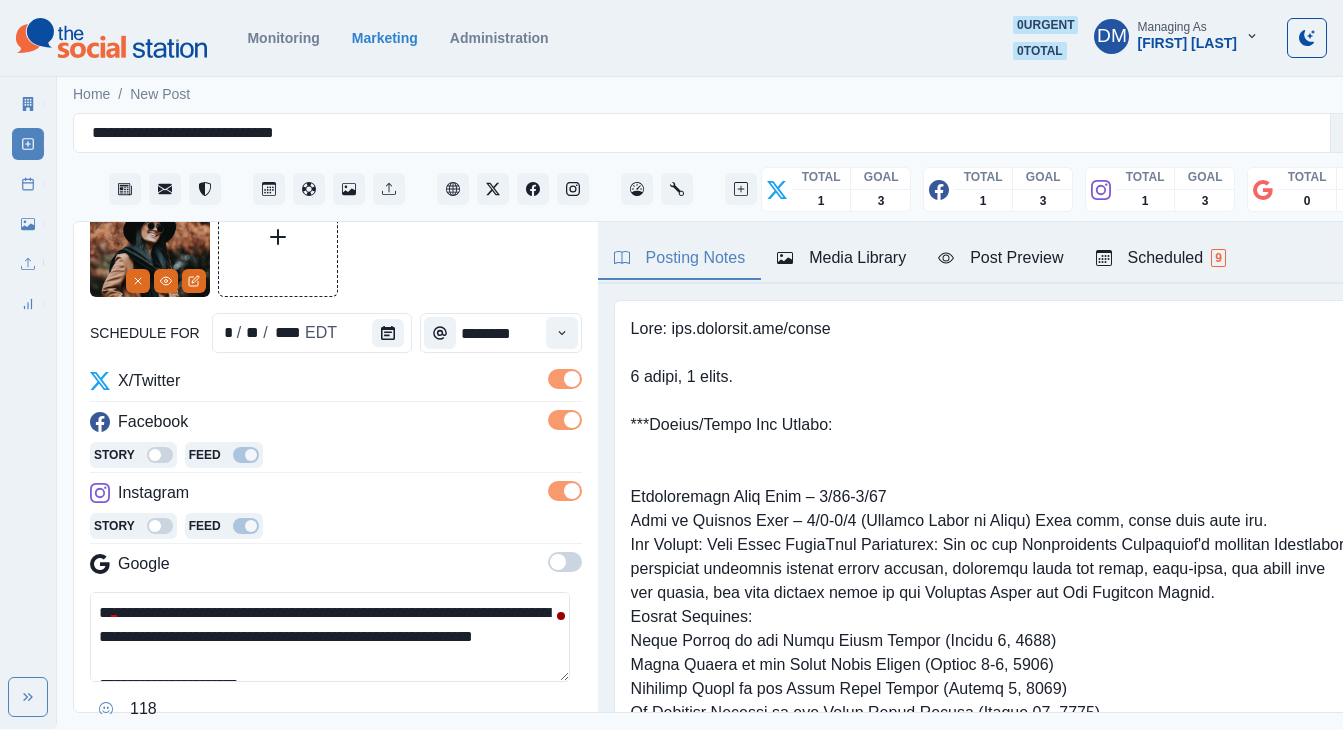 click on "Post Preview" at bounding box center [1000, 258] 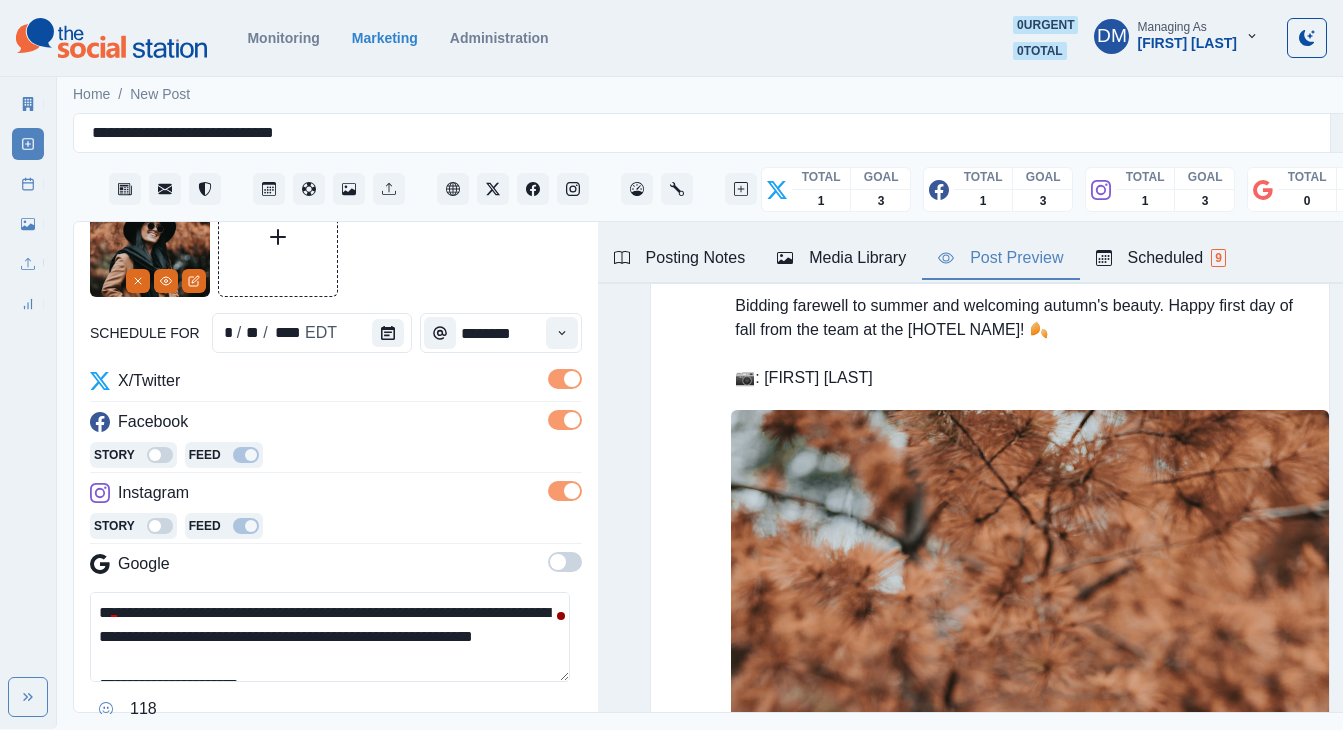 scroll, scrollTop: 0, scrollLeft: 0, axis: both 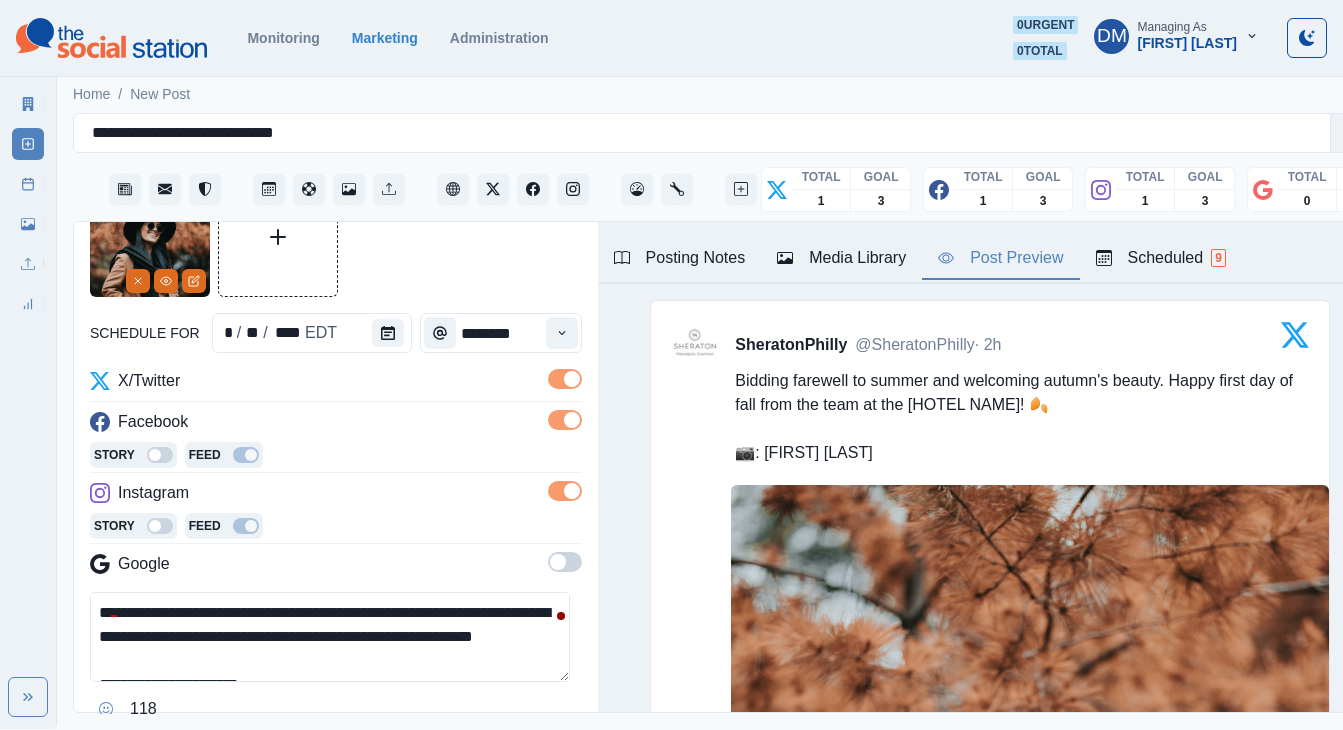 click on "**********" at bounding box center [330, 637] 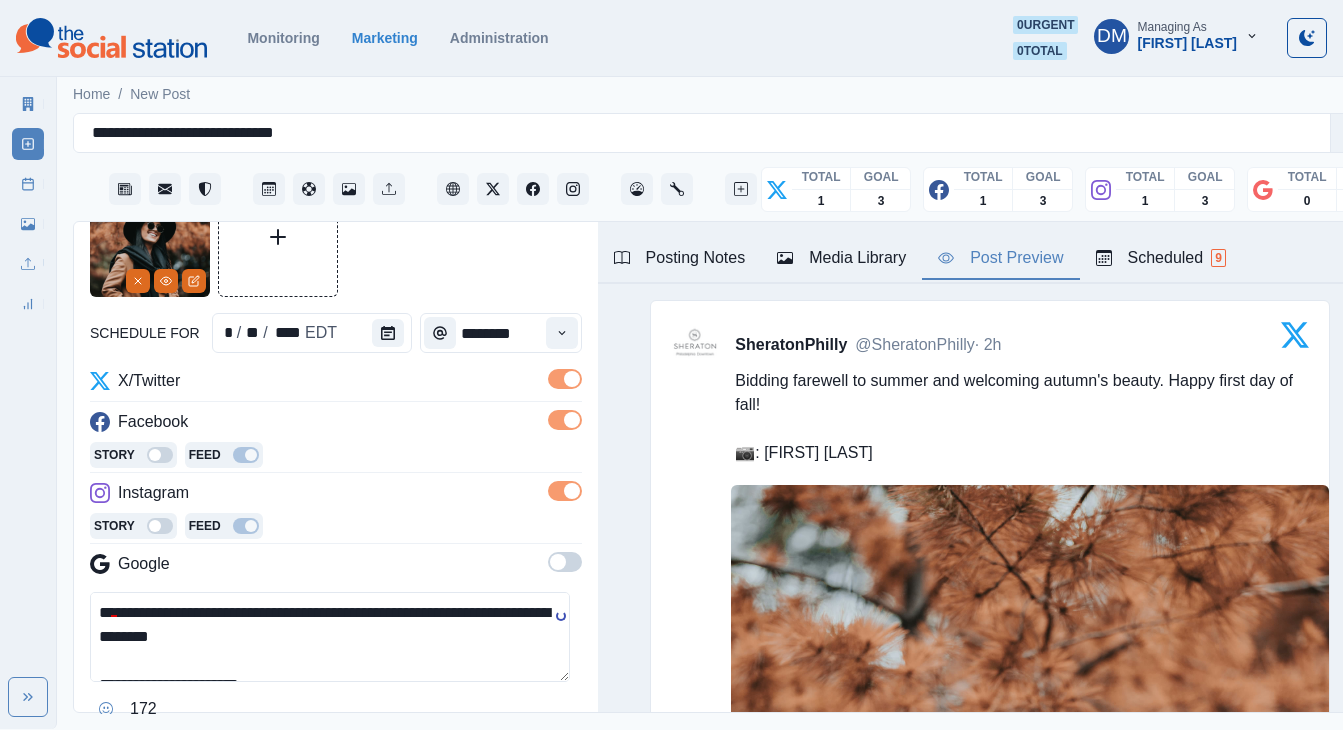 click 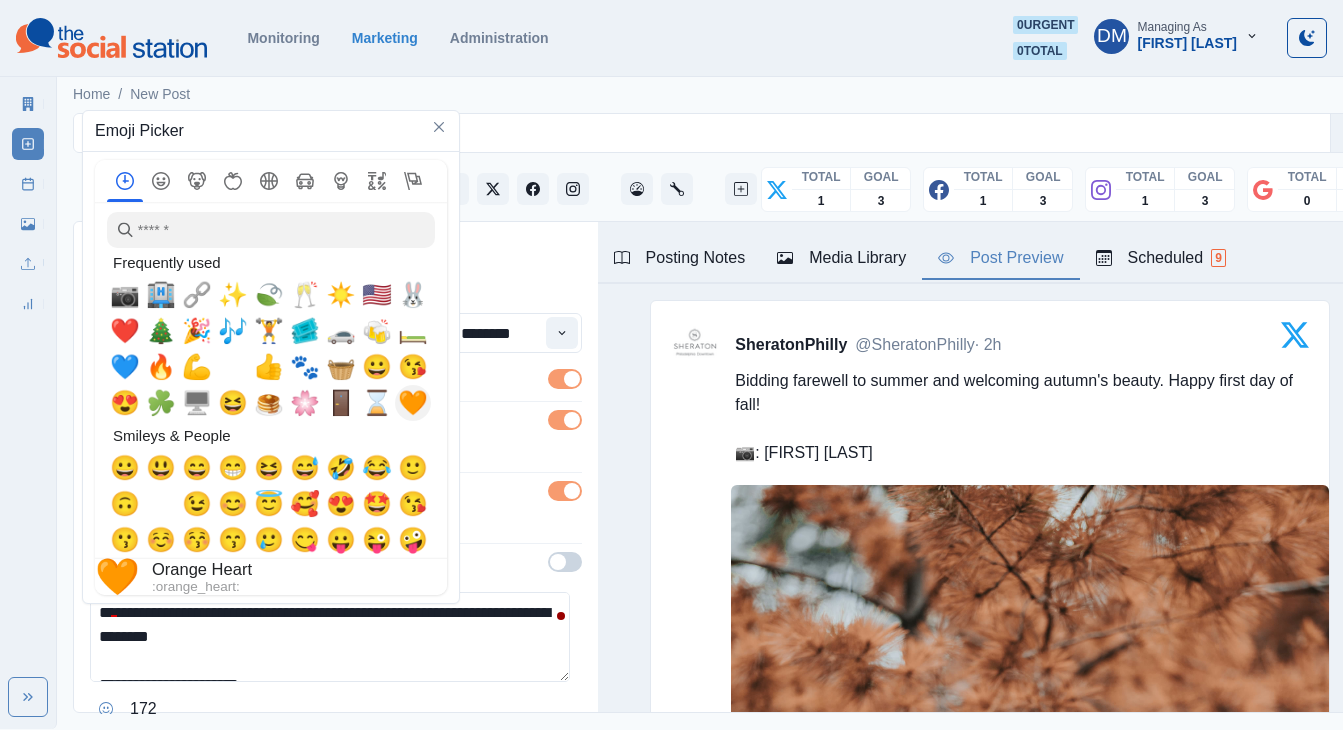 click on "🧡" at bounding box center [413, 403] 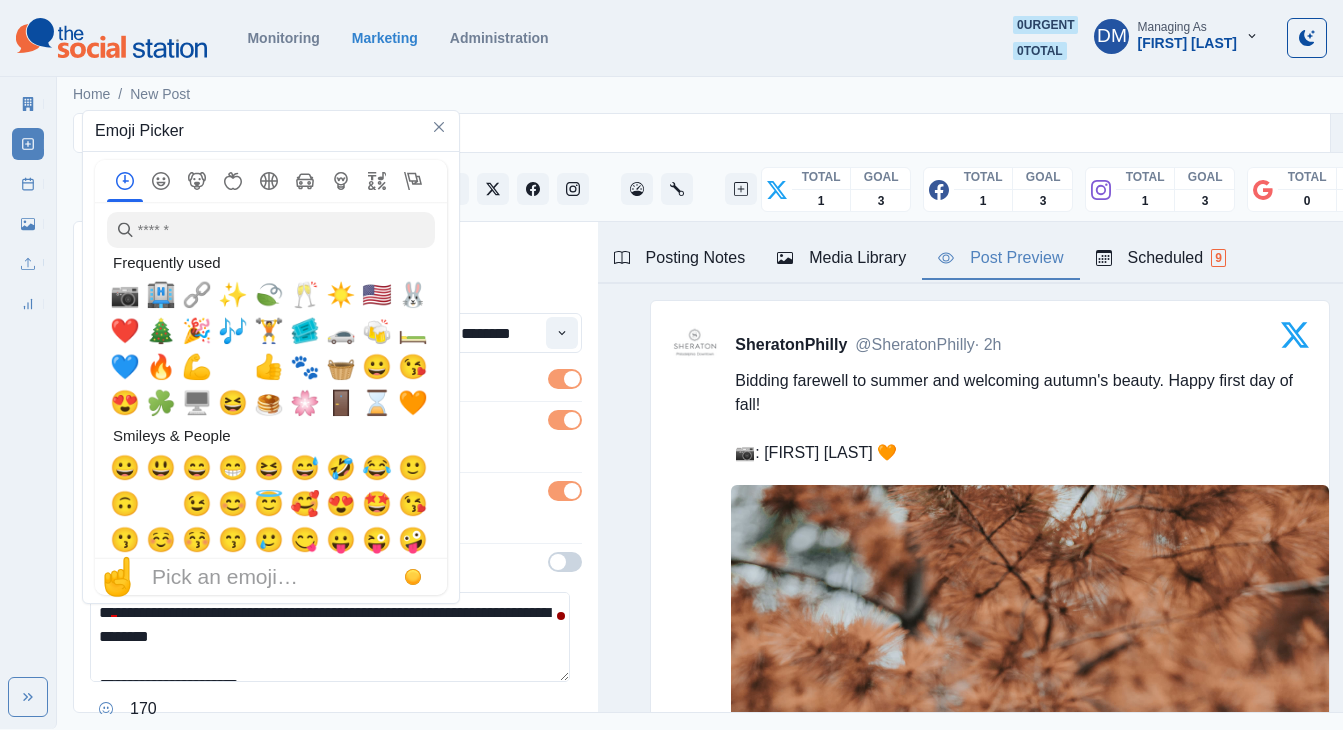 click on "**********" at bounding box center [330, 637] 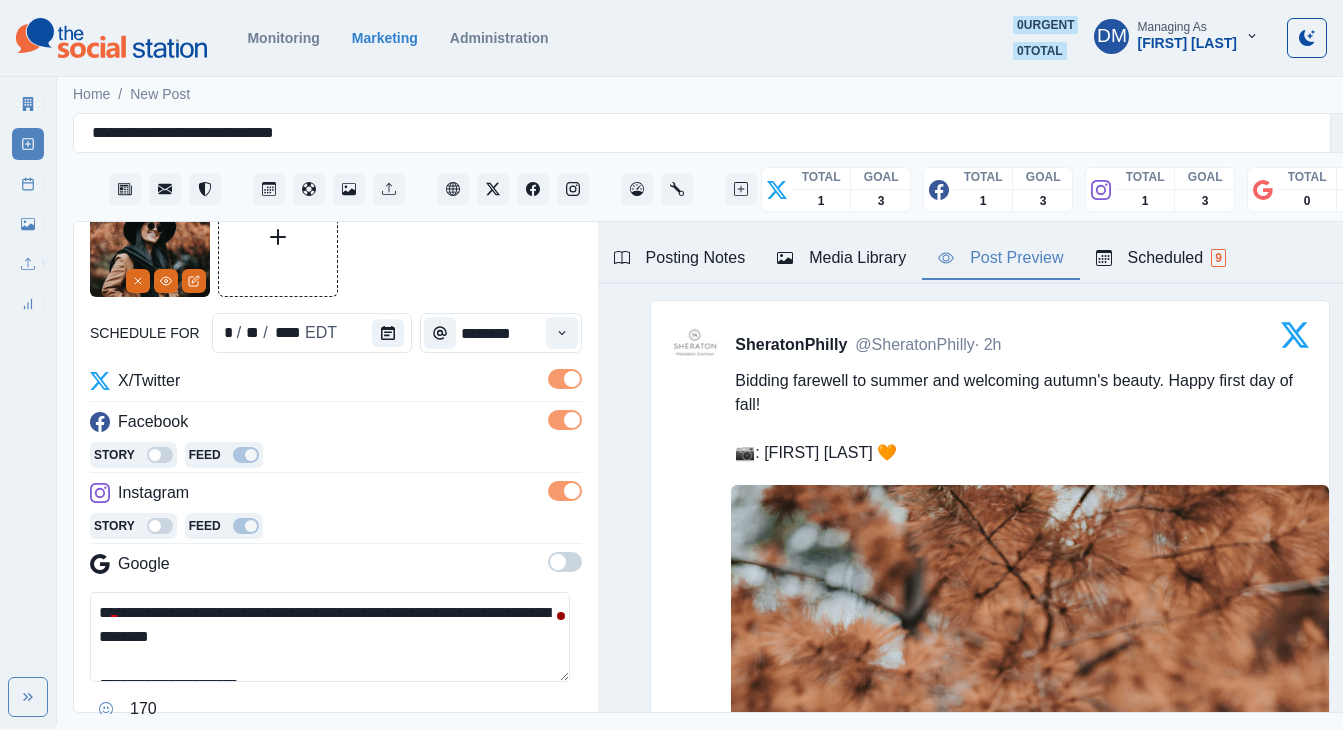 click on "**********" at bounding box center (330, 637) 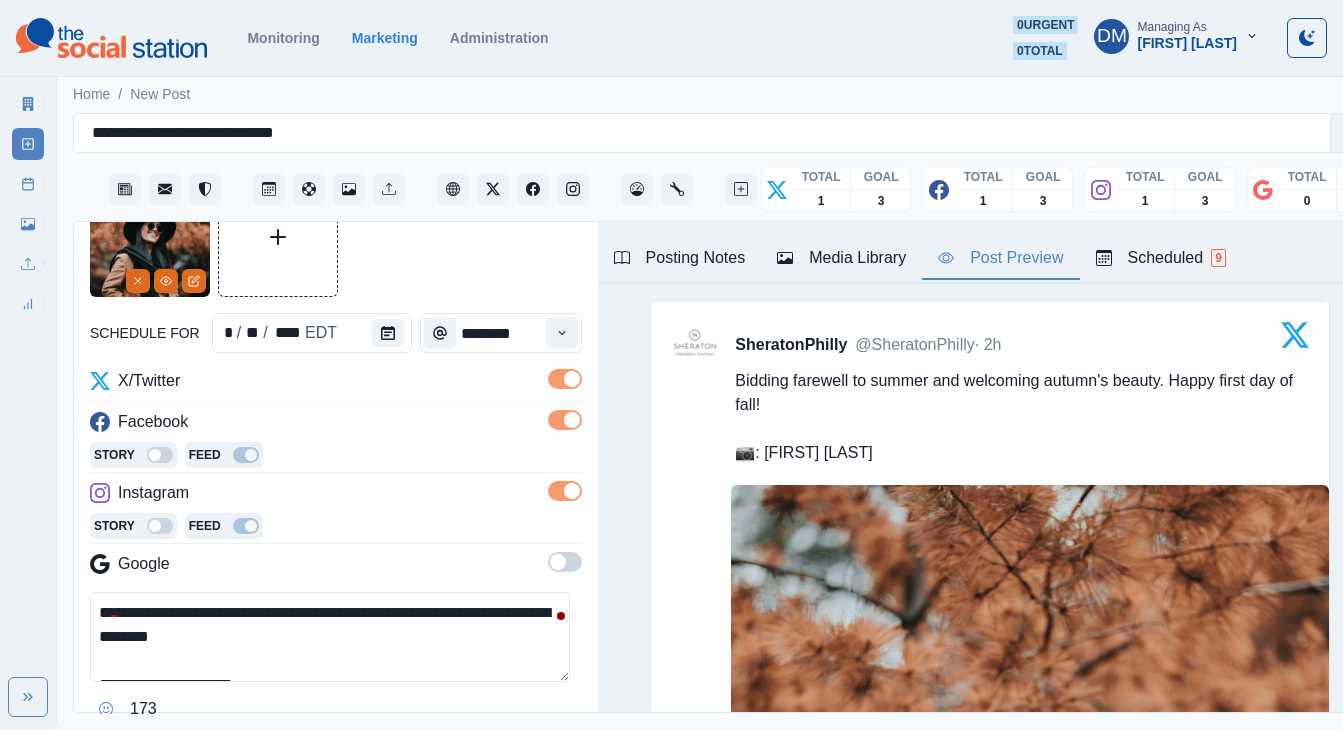 paste on "***" 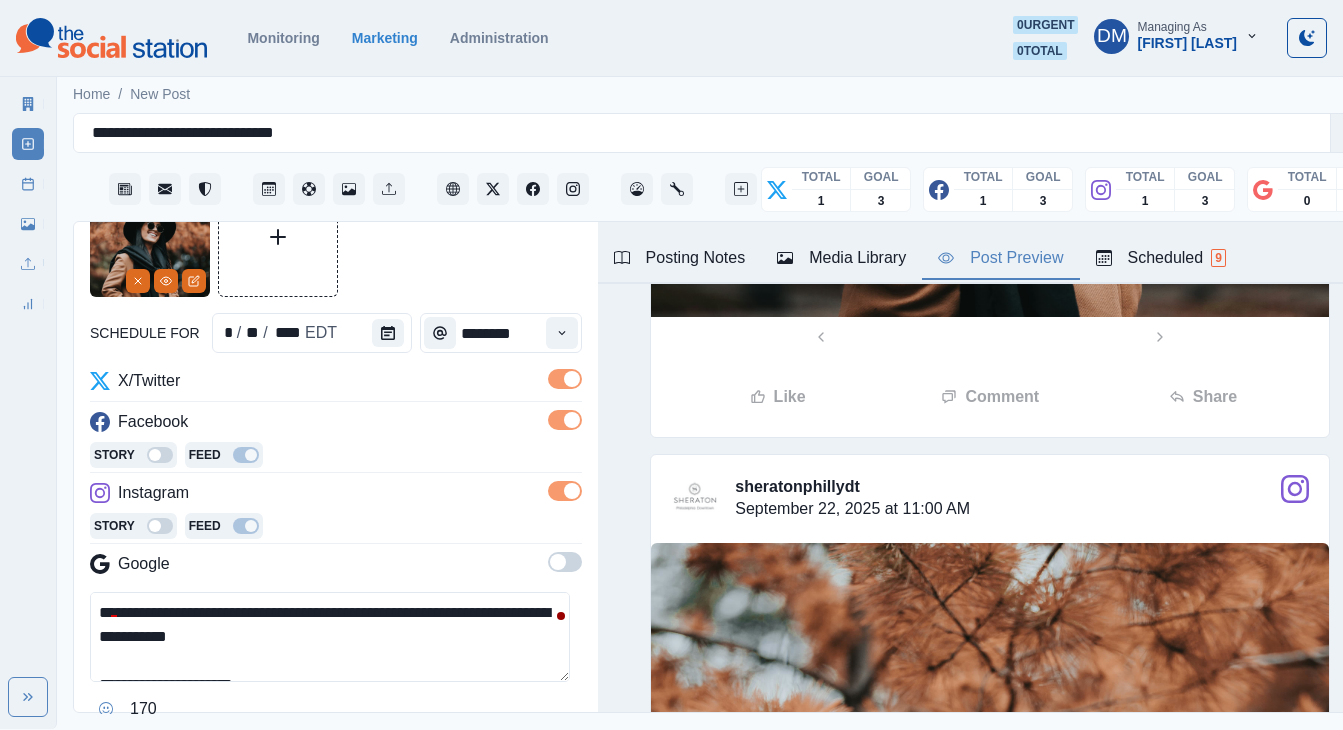 scroll, scrollTop: 2391, scrollLeft: 0, axis: vertical 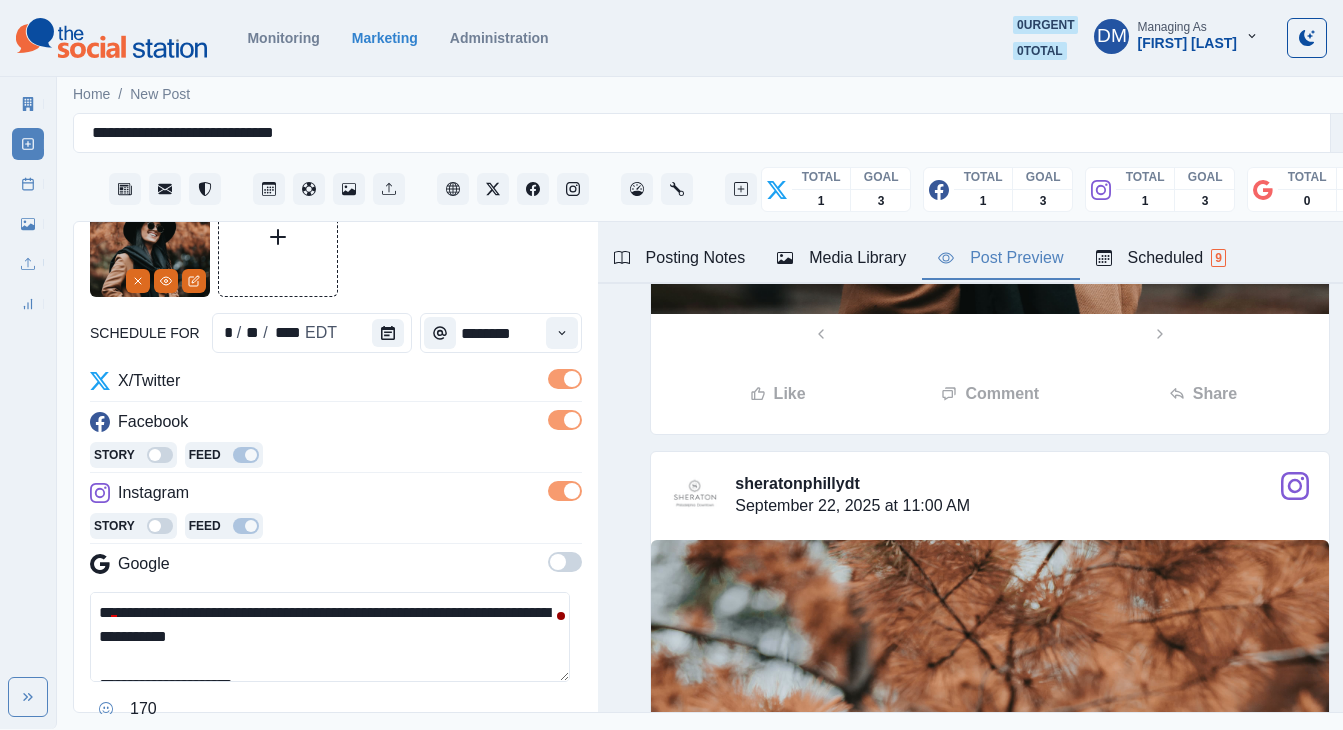click on "**********" at bounding box center (330, 637) 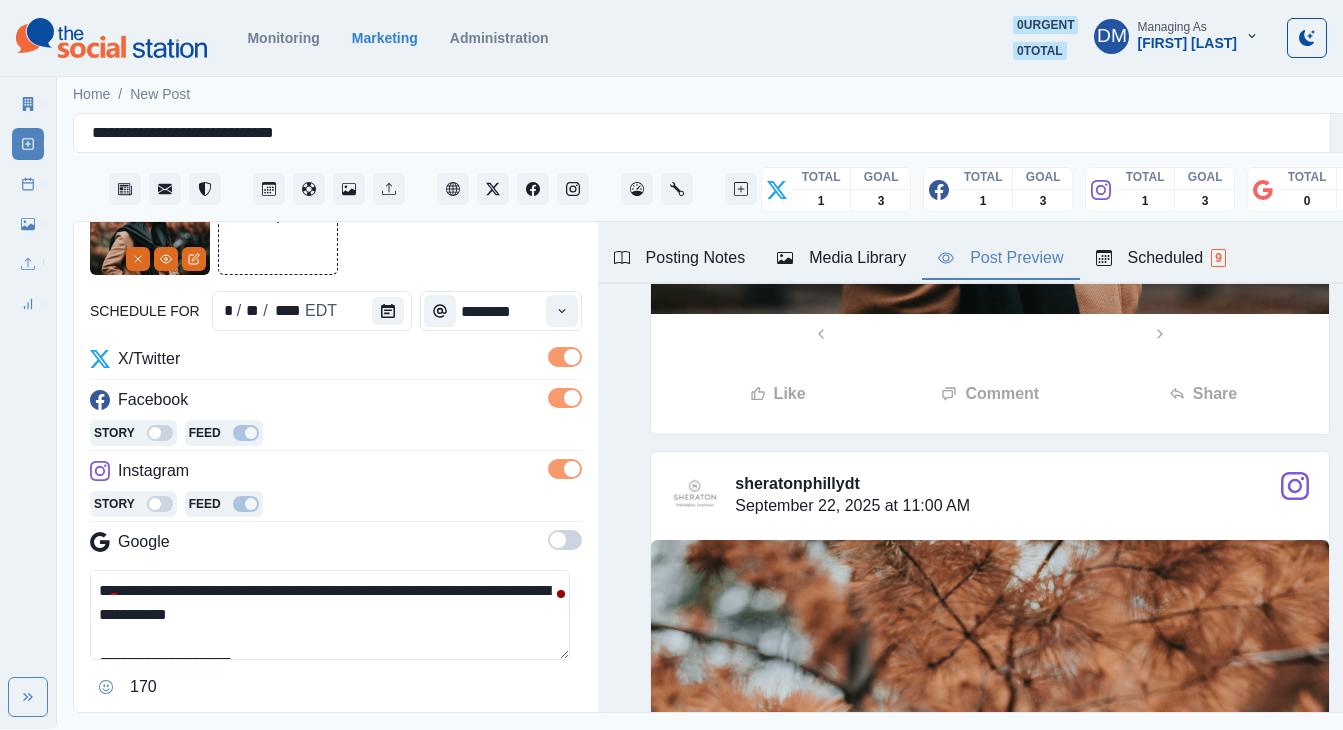 scroll, scrollTop: 151, scrollLeft: 0, axis: vertical 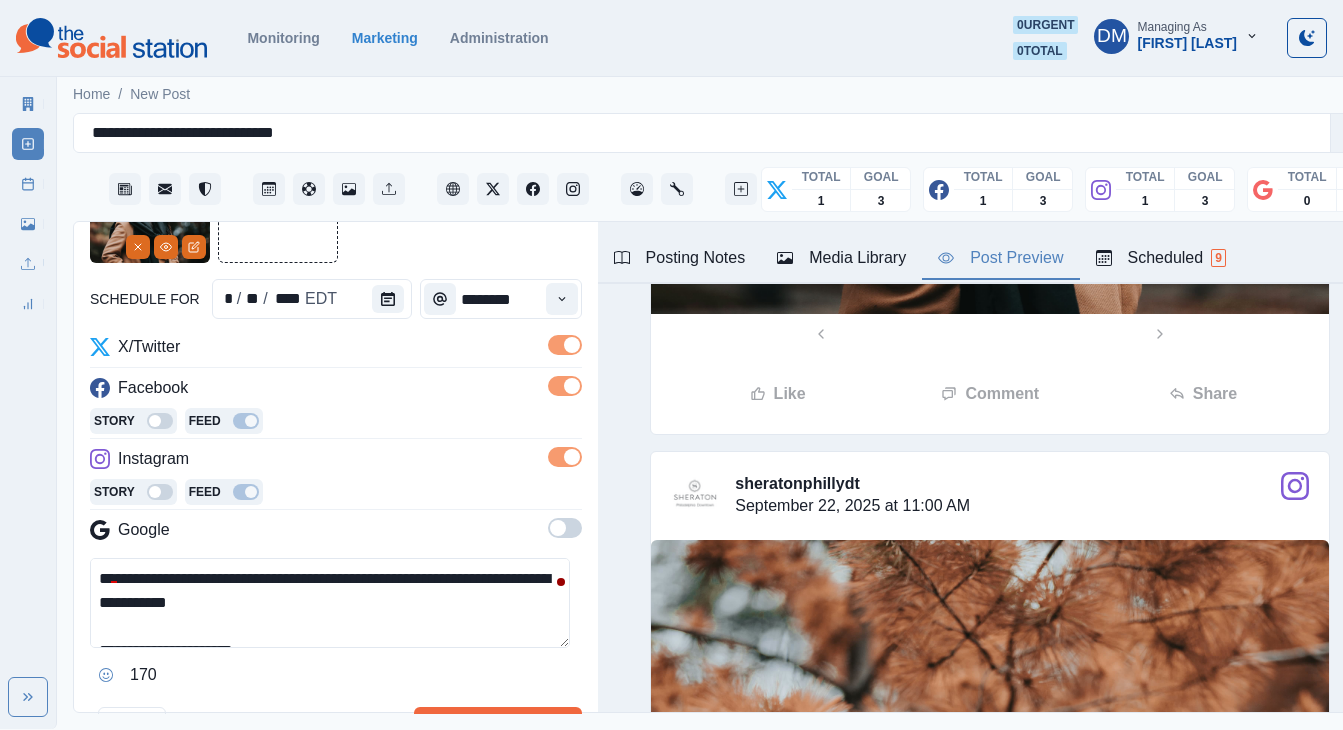drag, startPoint x: 151, startPoint y: 483, endPoint x: 61, endPoint y: 464, distance: 91.983696 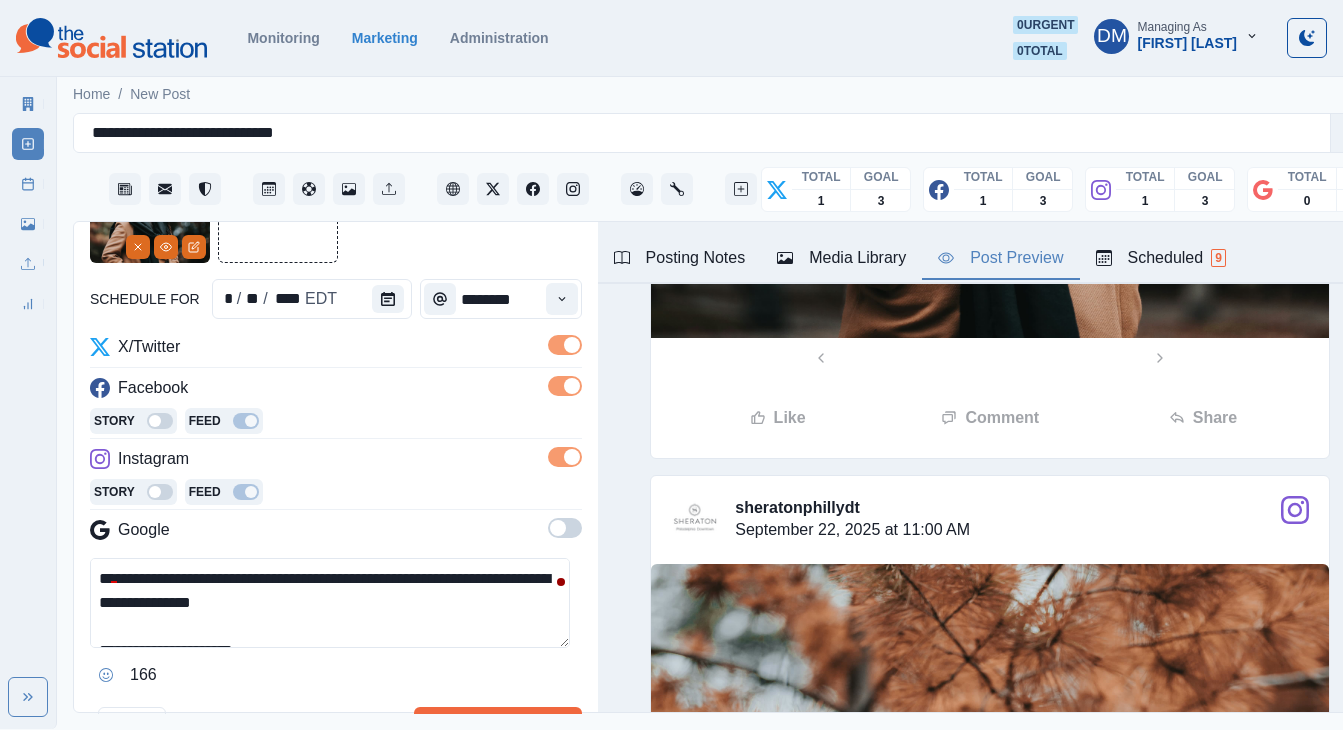 scroll, scrollTop: 162, scrollLeft: 0, axis: vertical 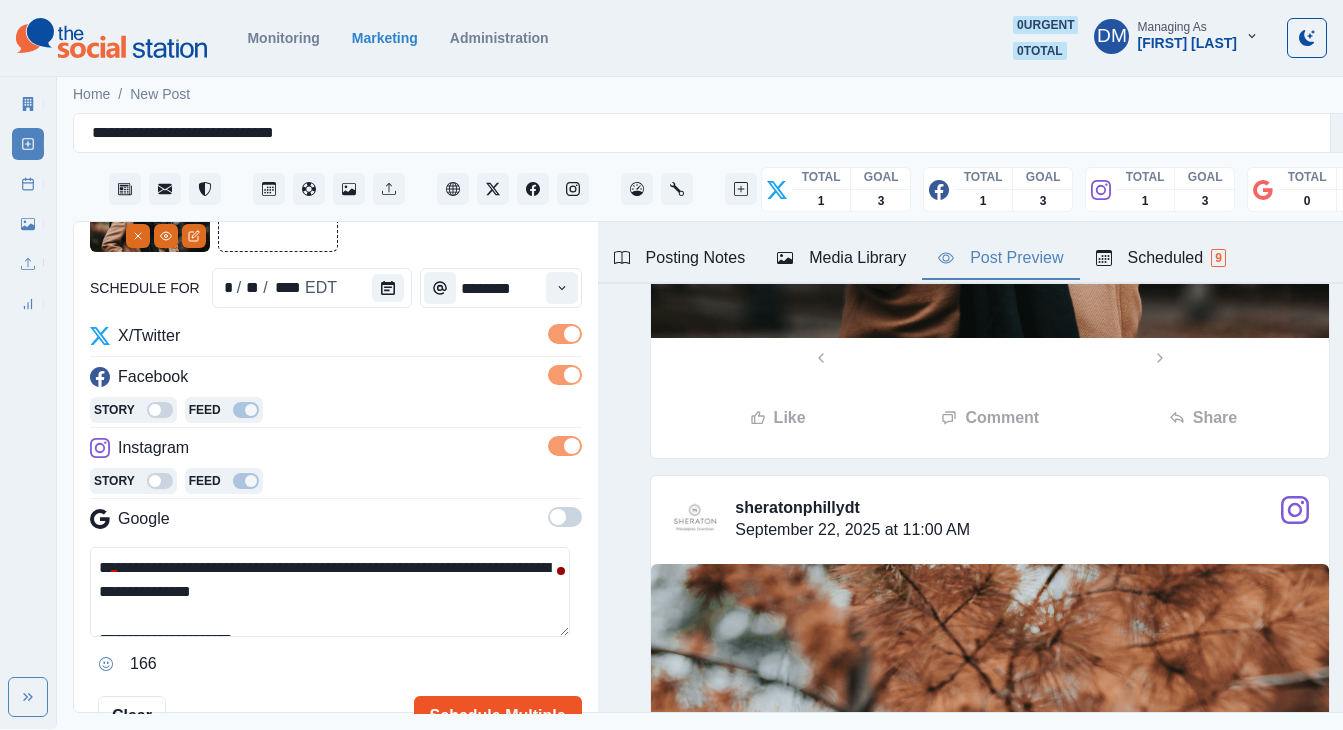 type on "**********" 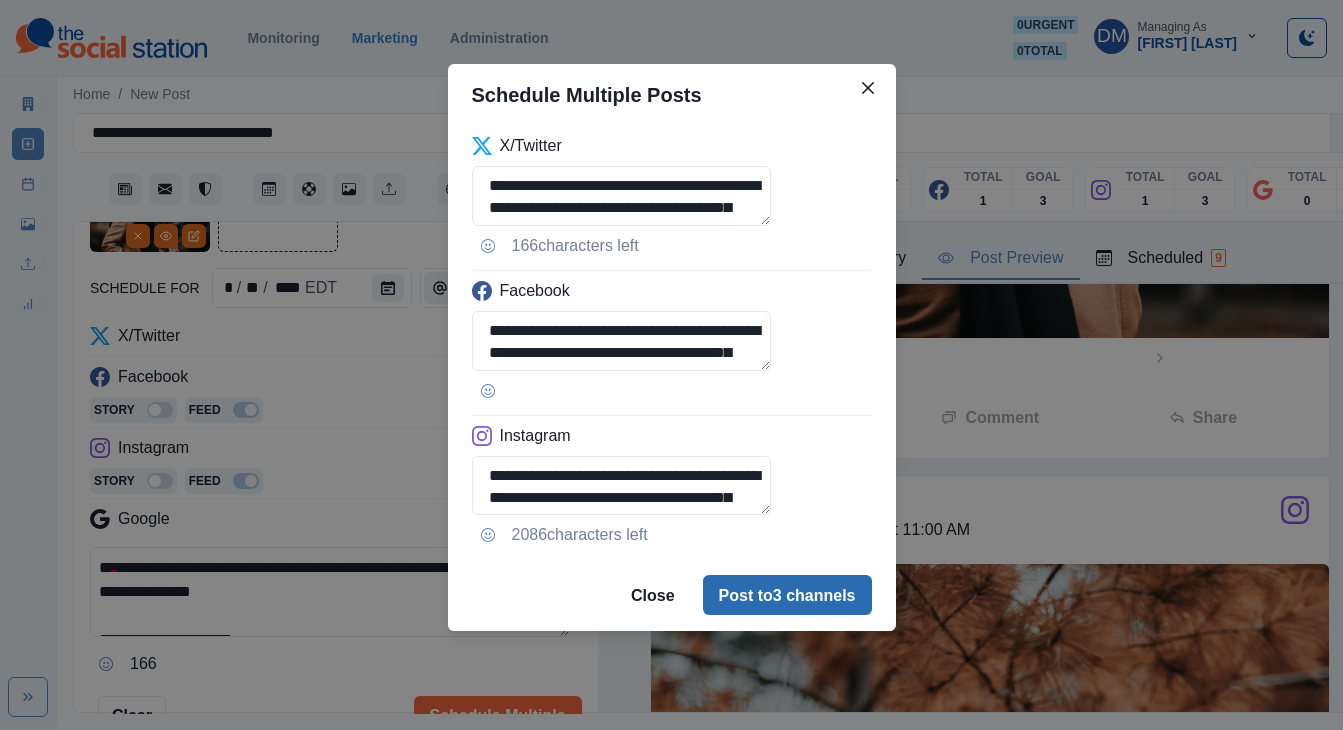 click on "Post to  3   channels" at bounding box center [787, 595] 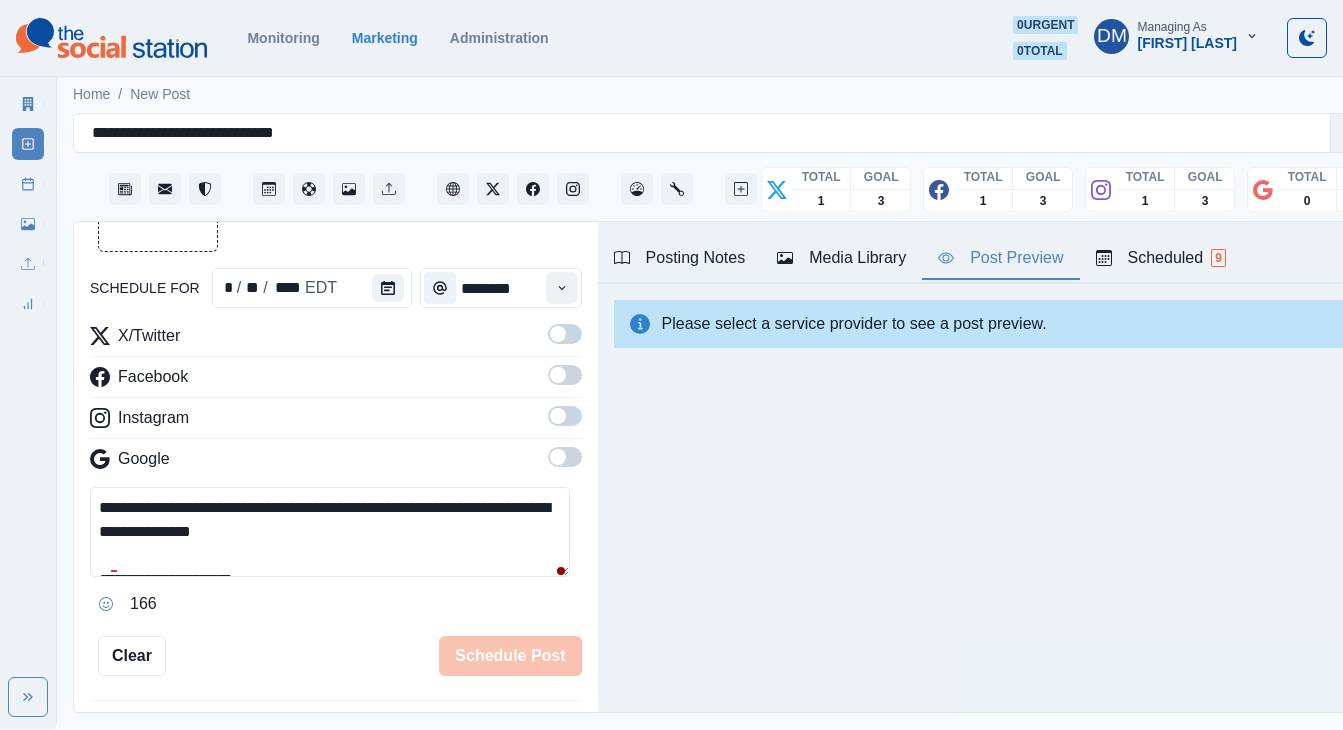 scroll, scrollTop: 117, scrollLeft: 0, axis: vertical 